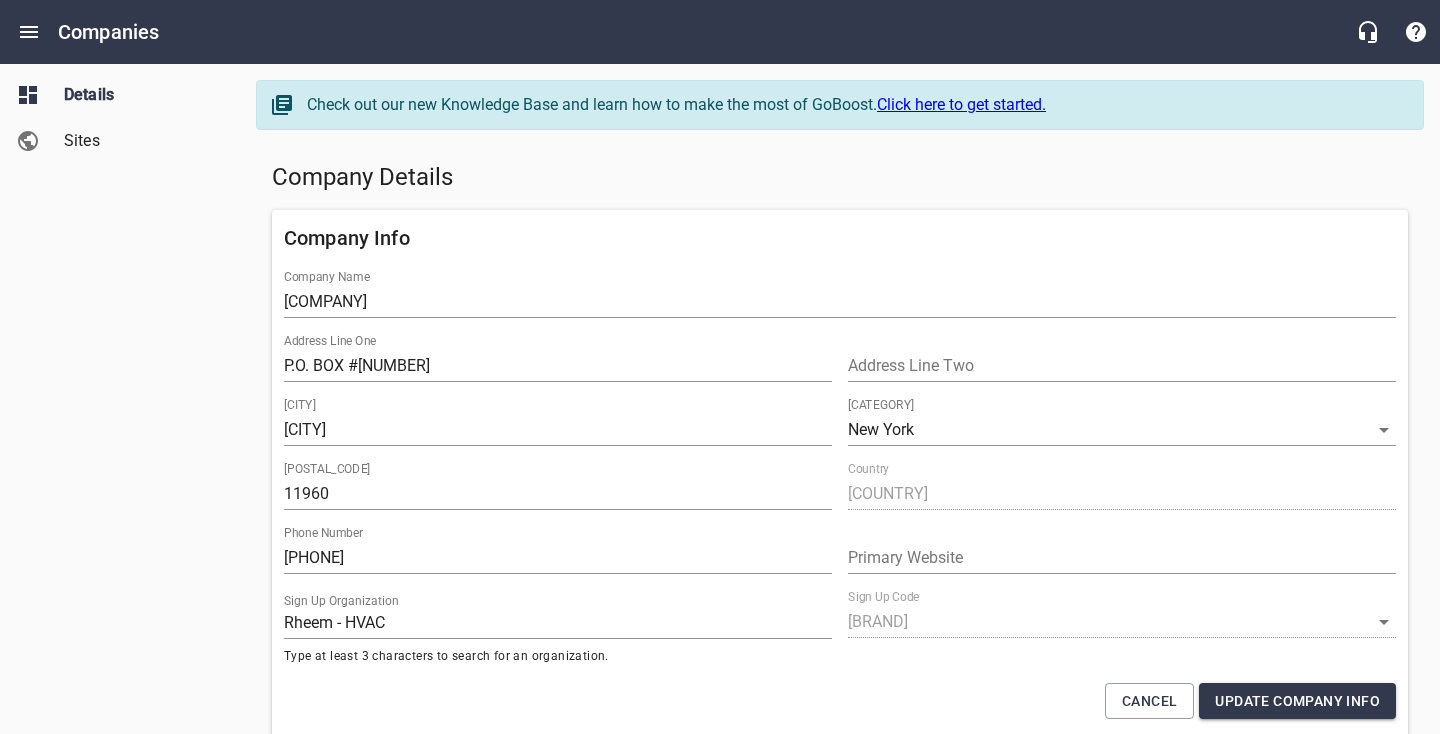 select on "New York" 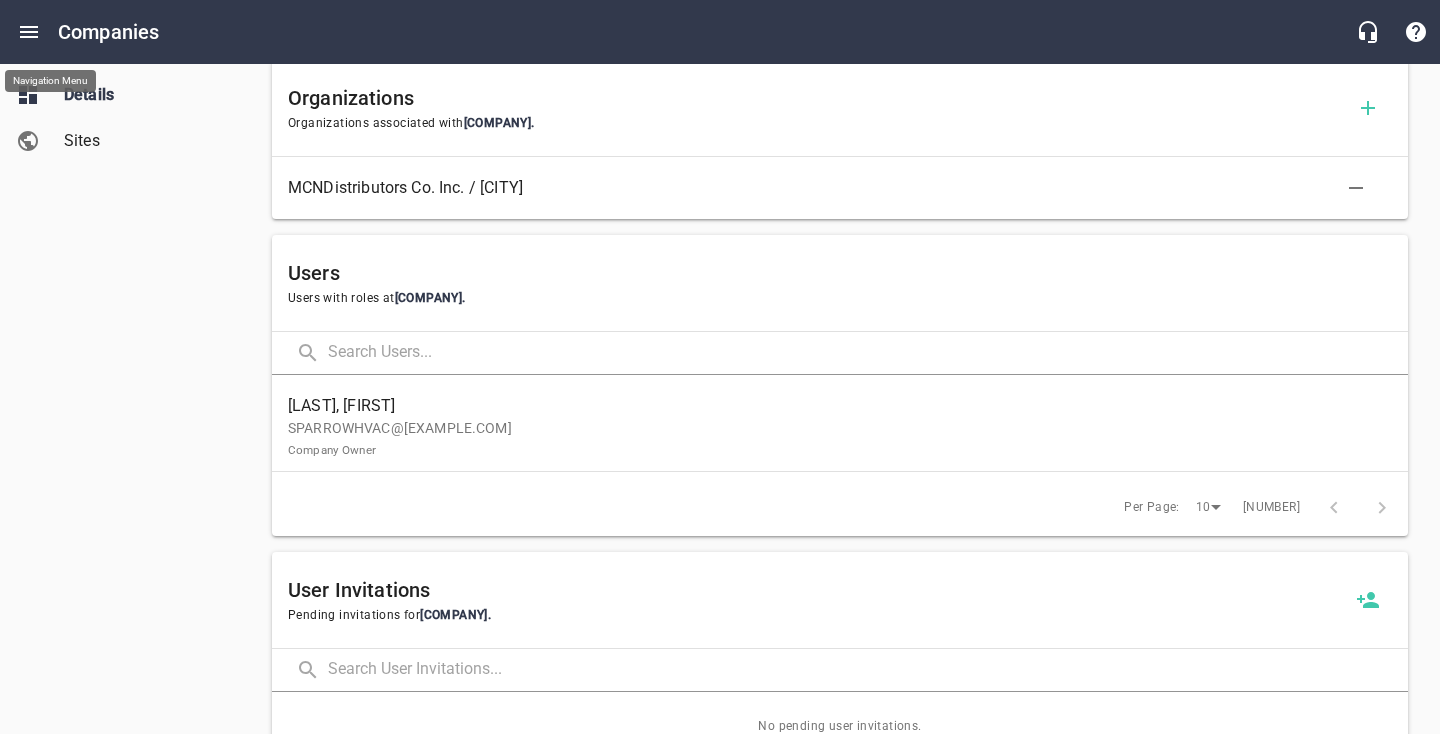 click 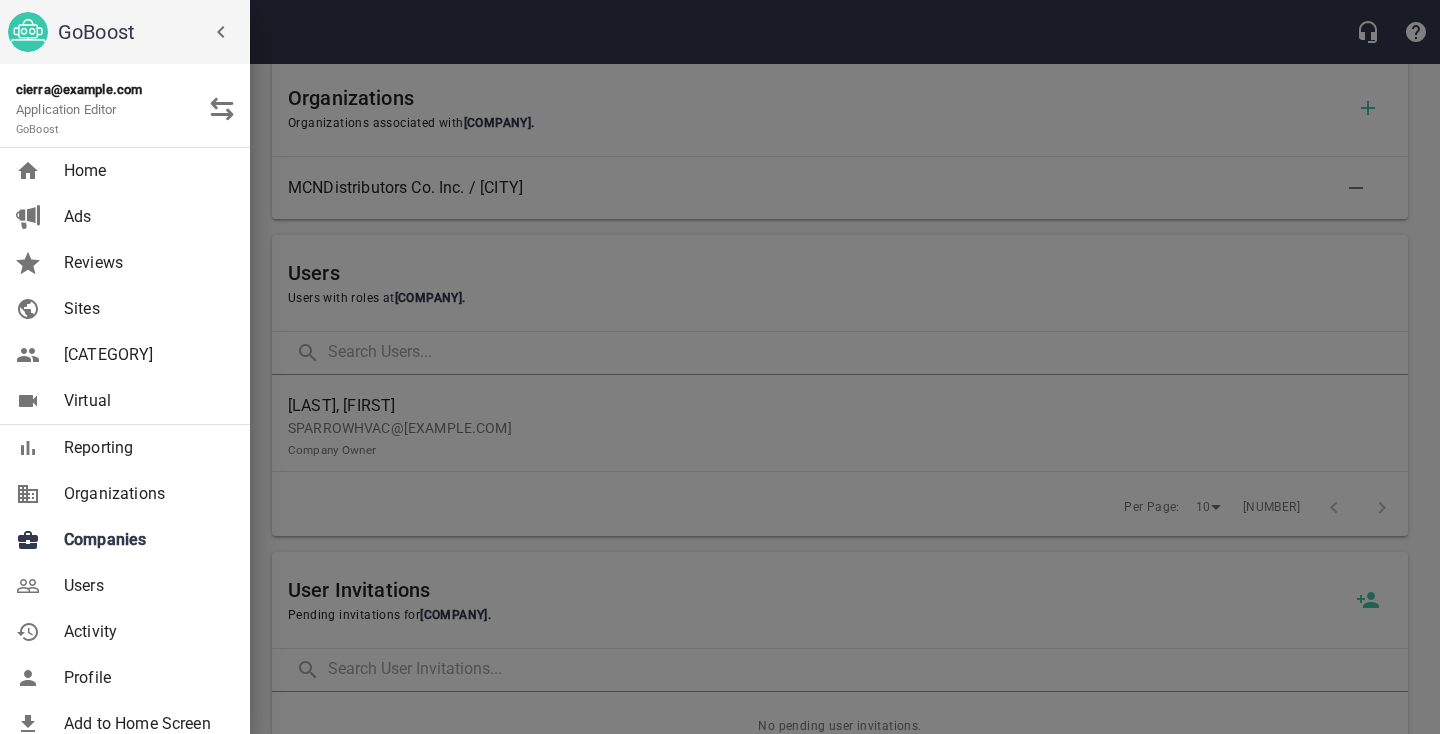 click on "Users" at bounding box center (145, 586) 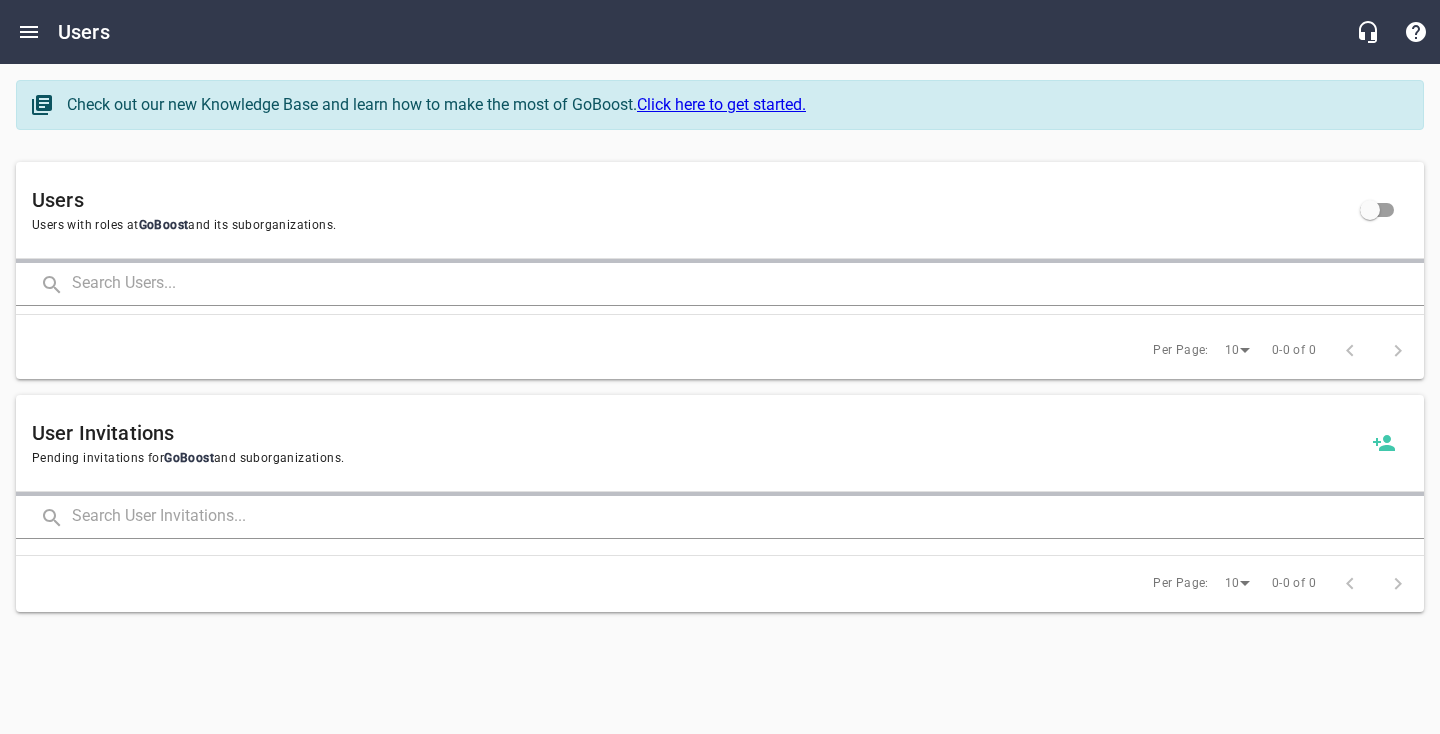 scroll, scrollTop: 0, scrollLeft: 0, axis: both 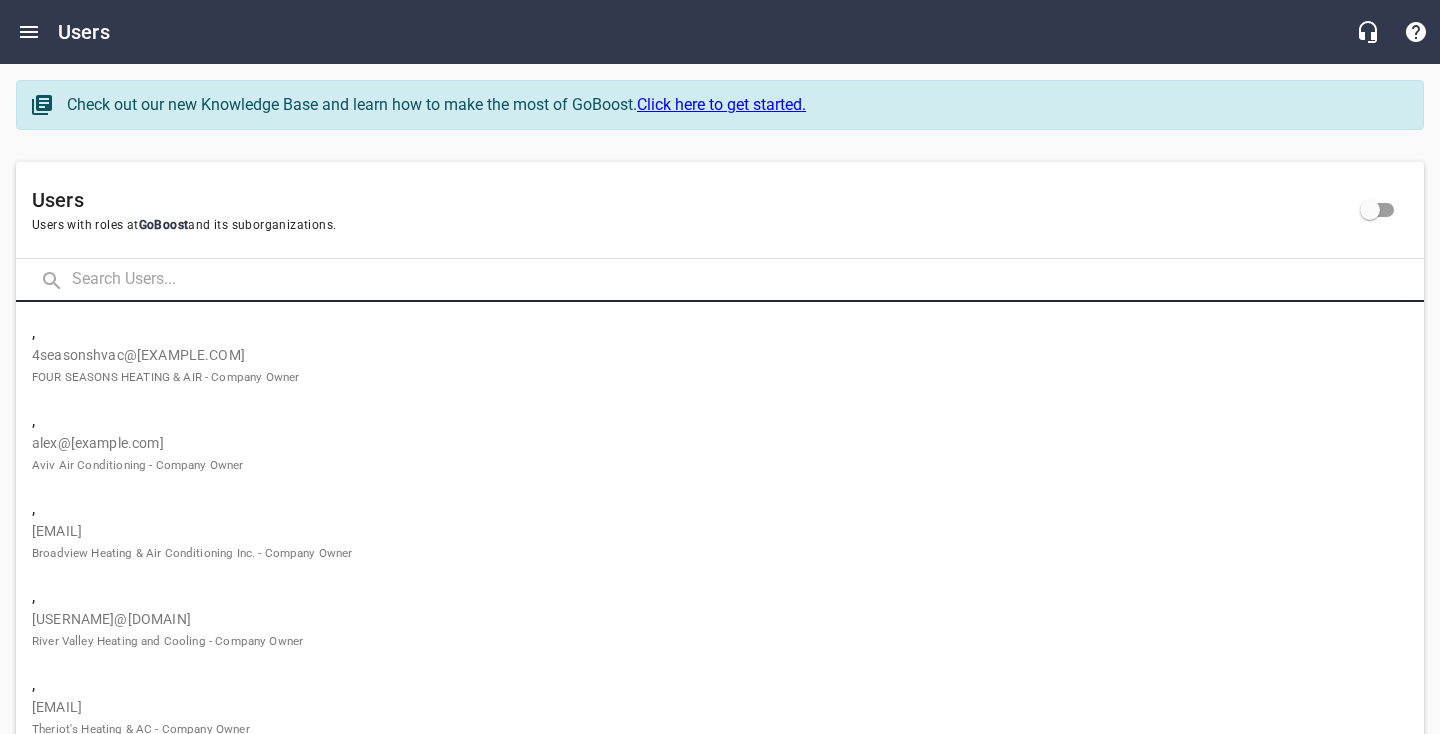 click at bounding box center (748, 280) 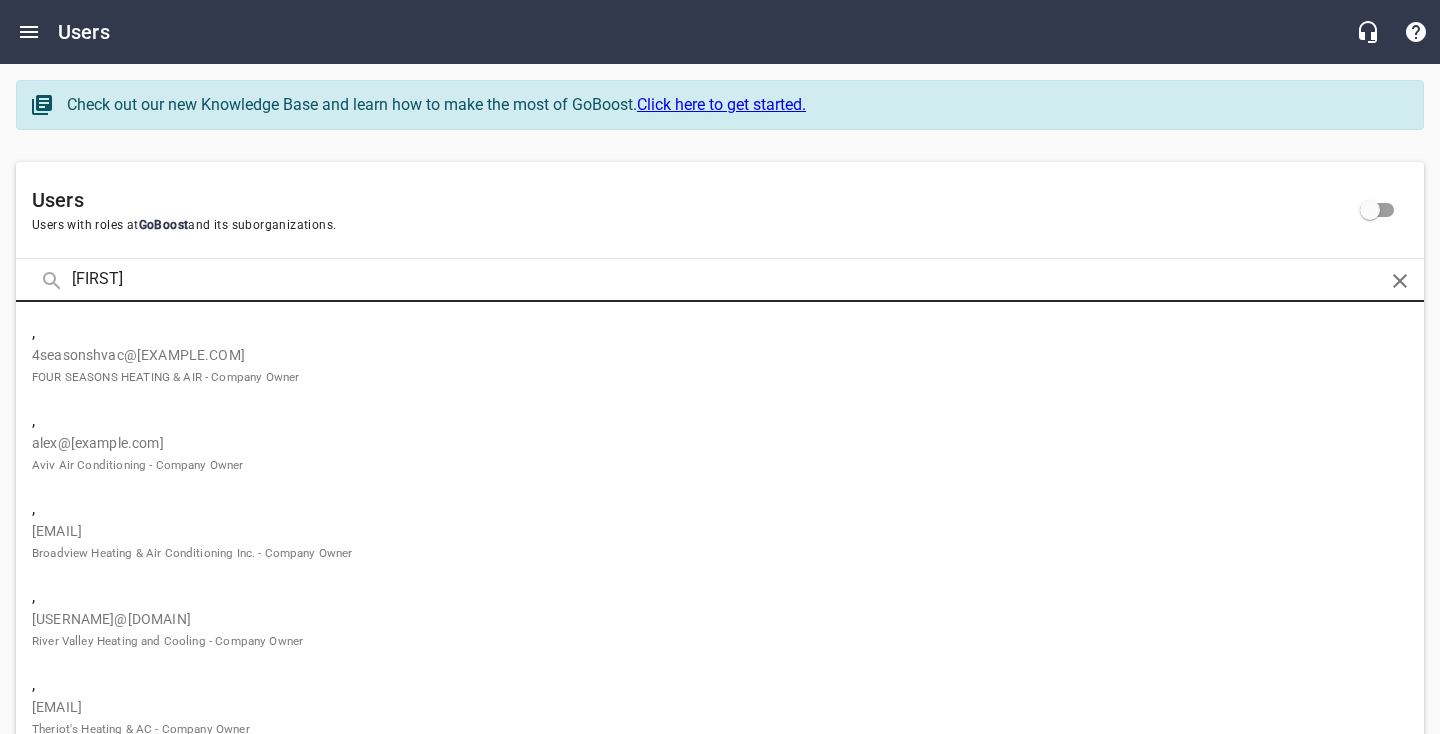 type on "[FIRST]" 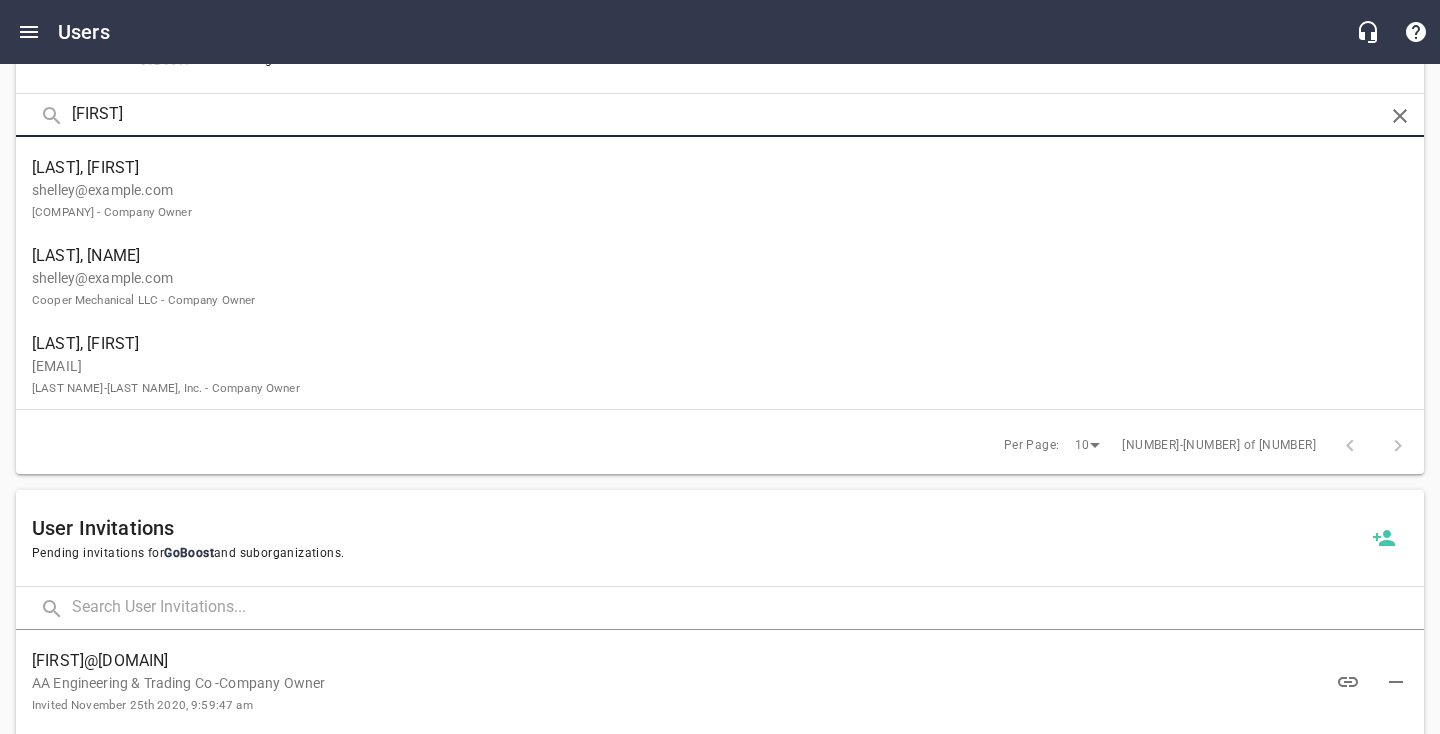 scroll, scrollTop: 0, scrollLeft: 0, axis: both 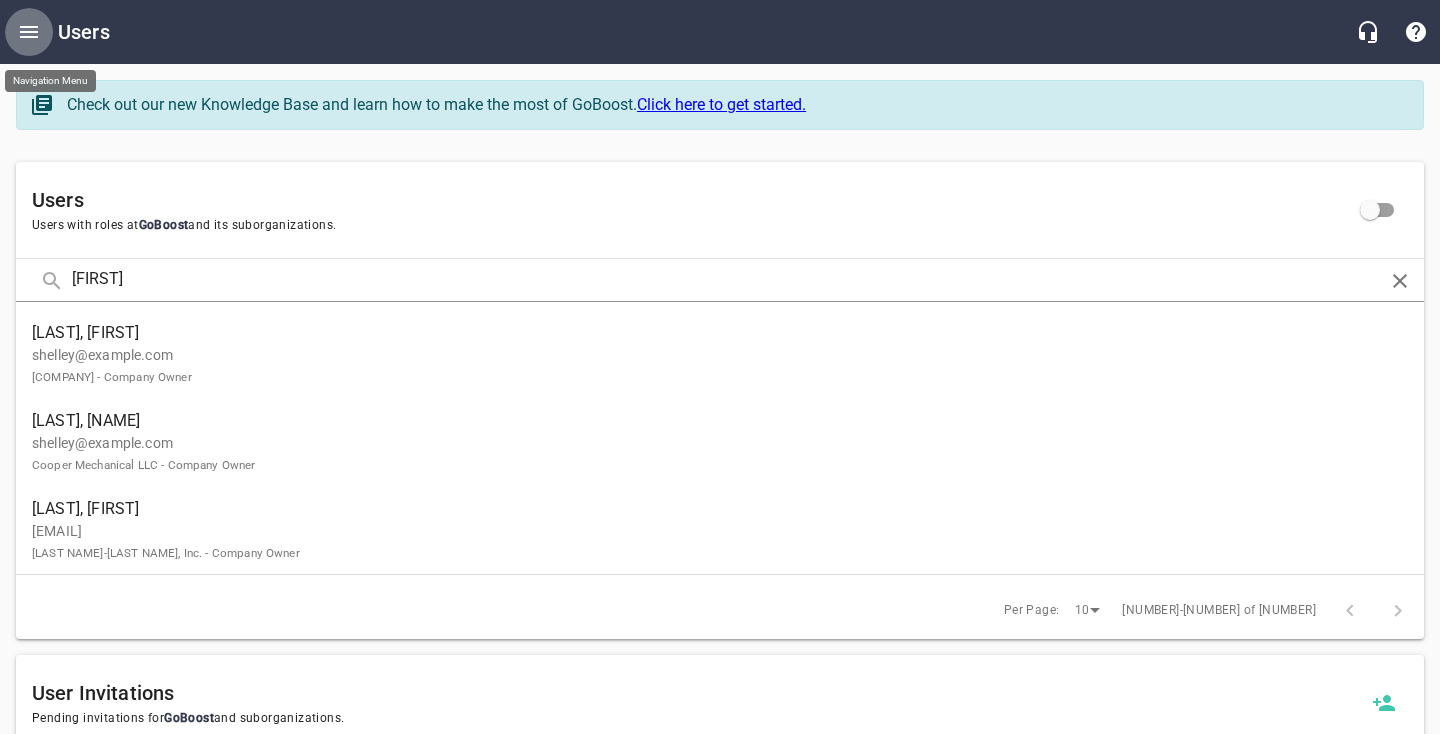 click 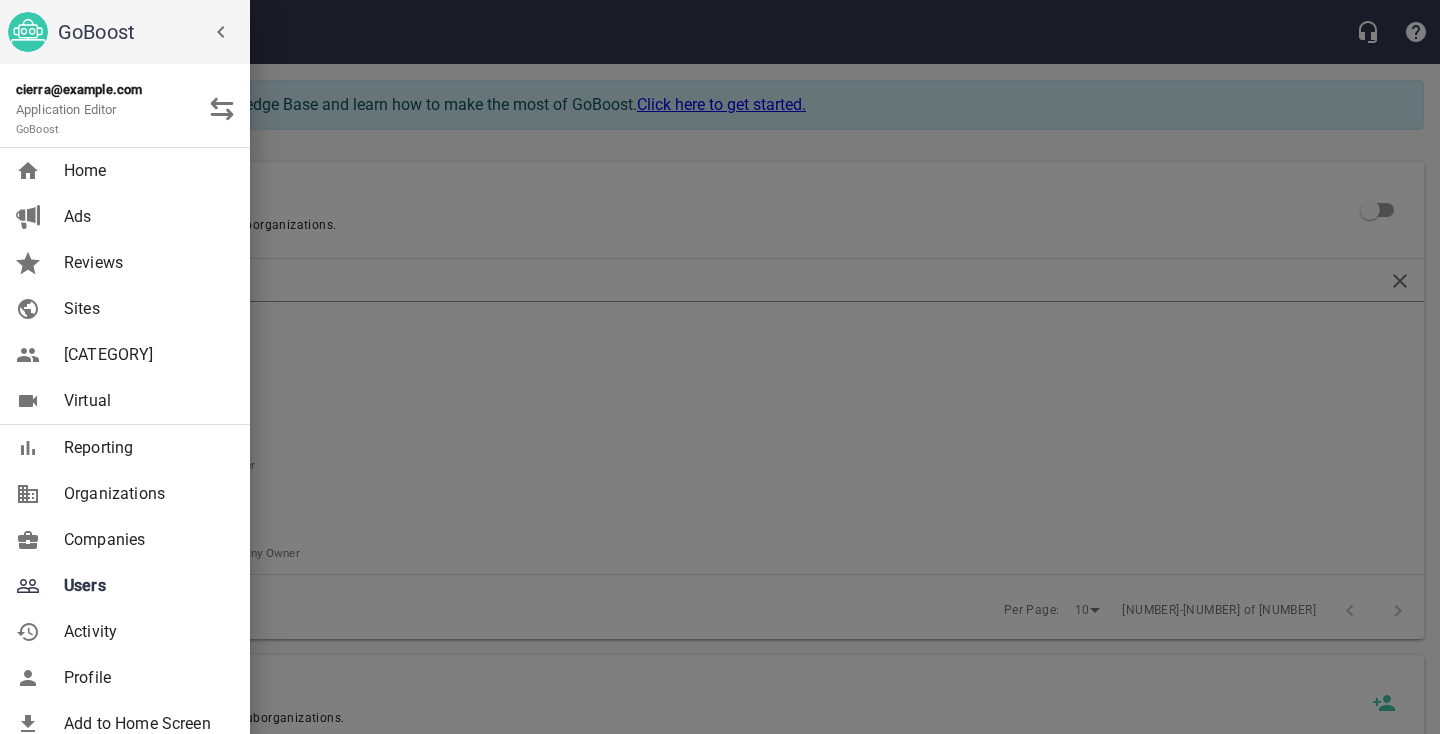 click on "Companies" at bounding box center [145, 540] 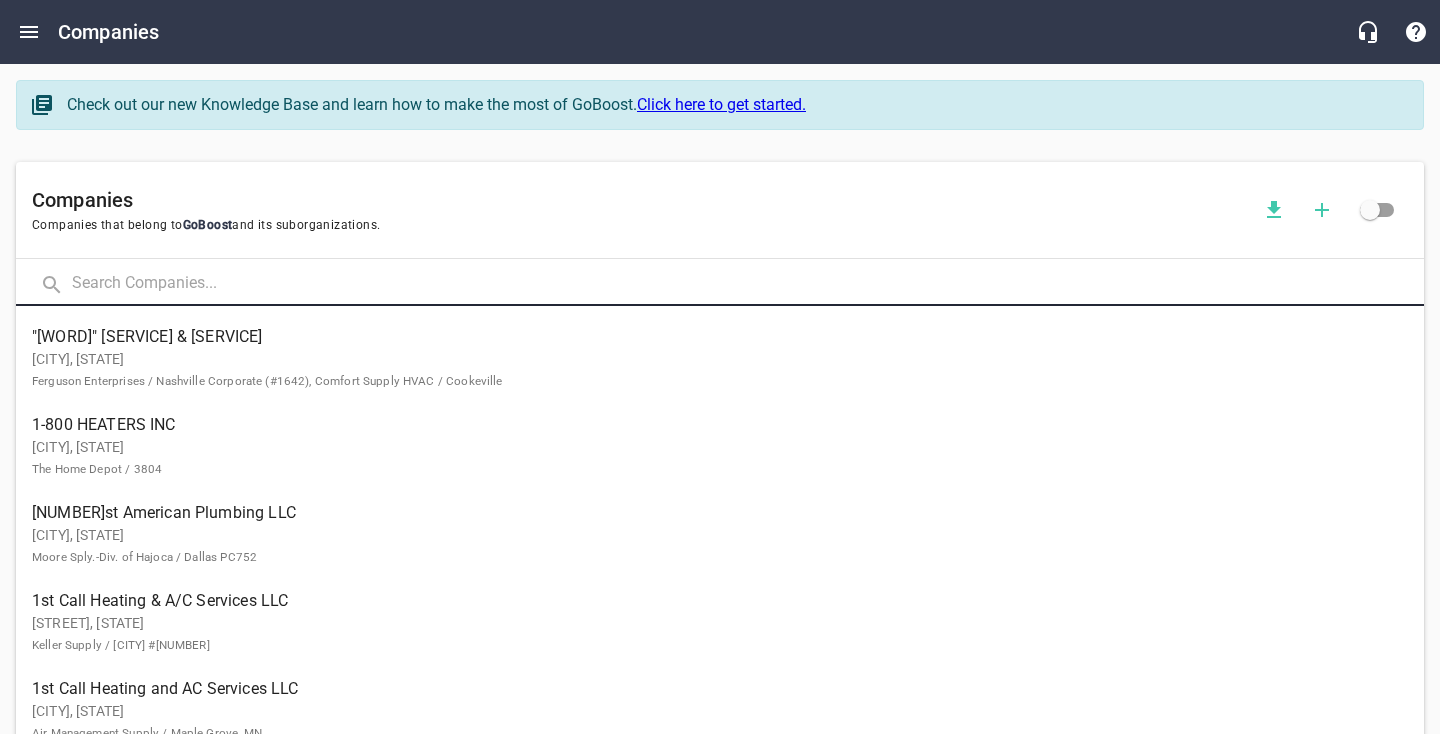 click at bounding box center [748, 284] 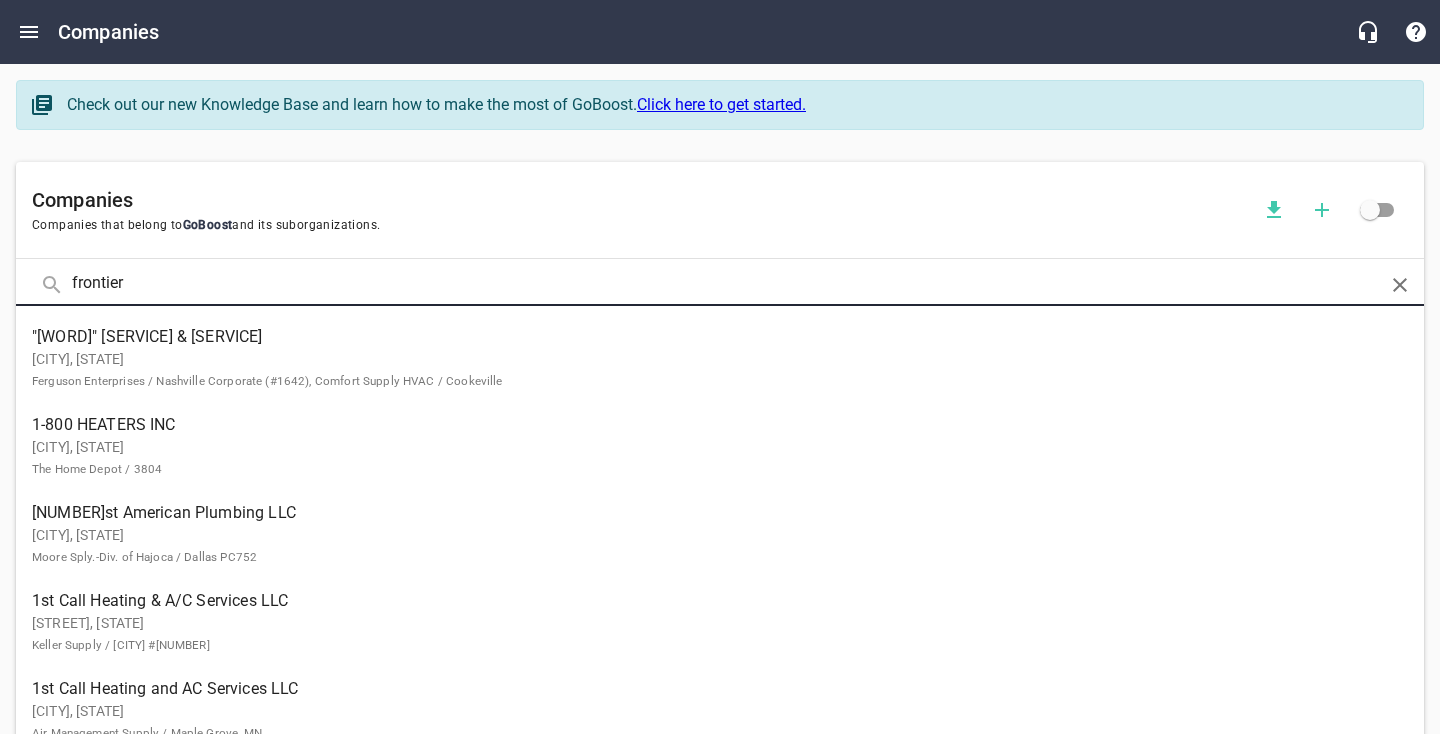 type on "frontier" 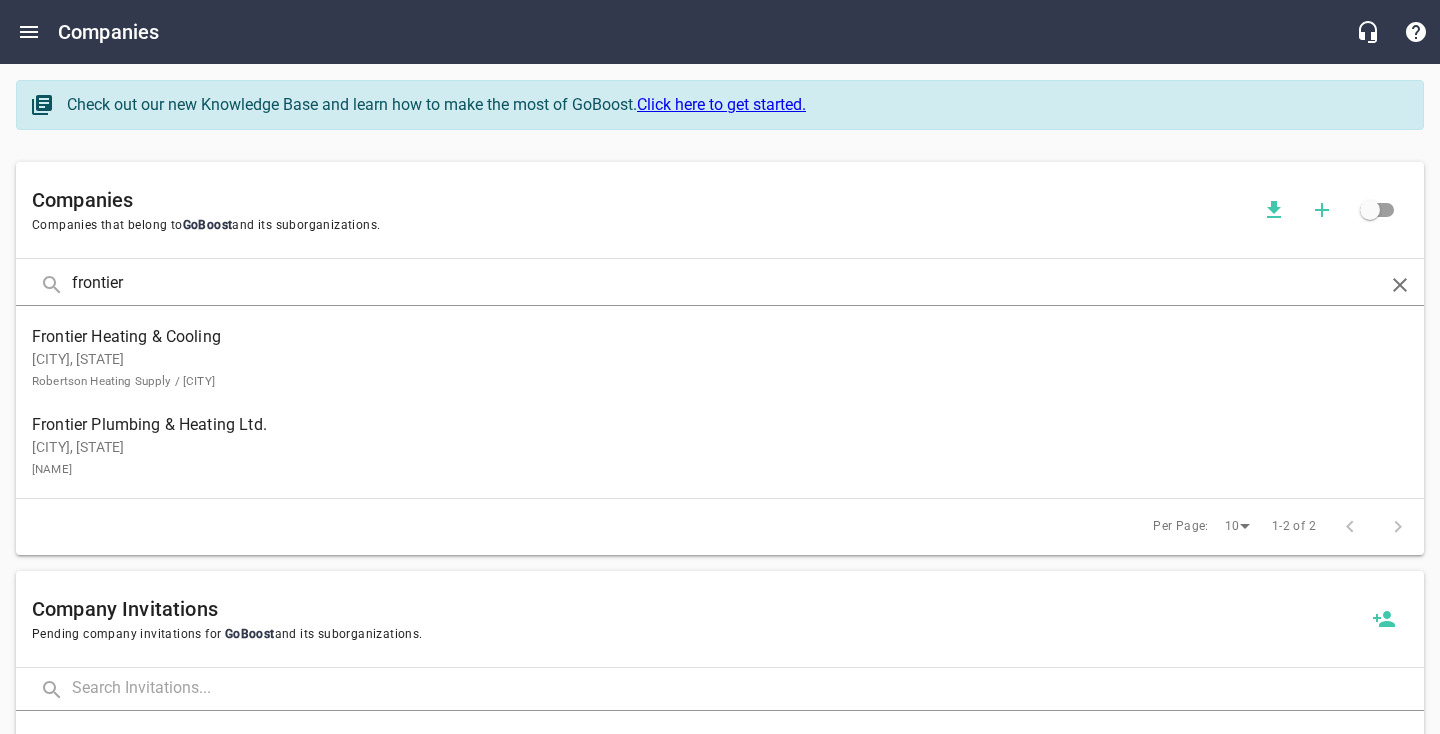 click on "[COMPANY] [CITY], [STATE] [COMPANY] [COMPANY] / [CITY], [STATE] [COMPANY] [COMPANY] [CITY], [STATE] [COMPANY]" at bounding box center (720, 402) 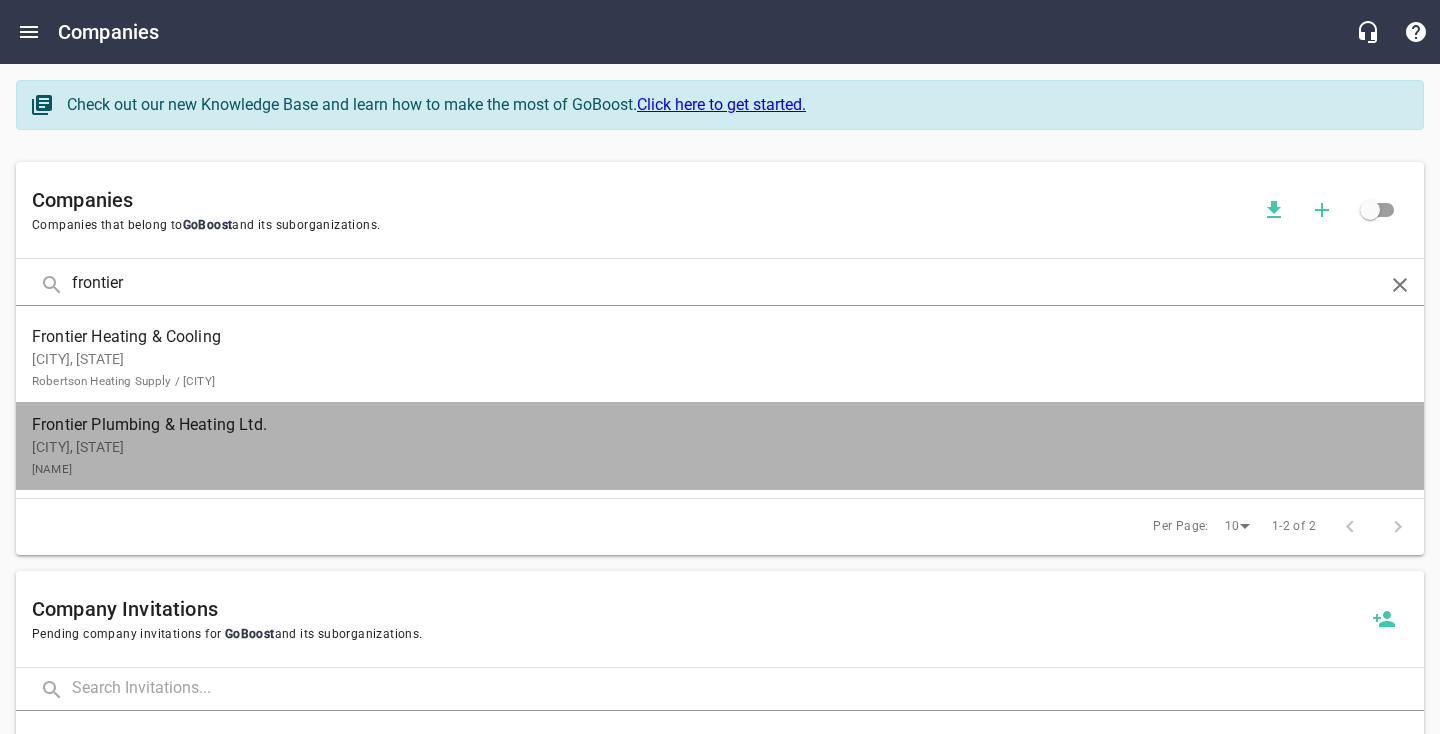 click on "[NUMBER] Mile House, [PROVINCE] Andrew Sheret Limited / [CITY]" at bounding box center (704, 458) 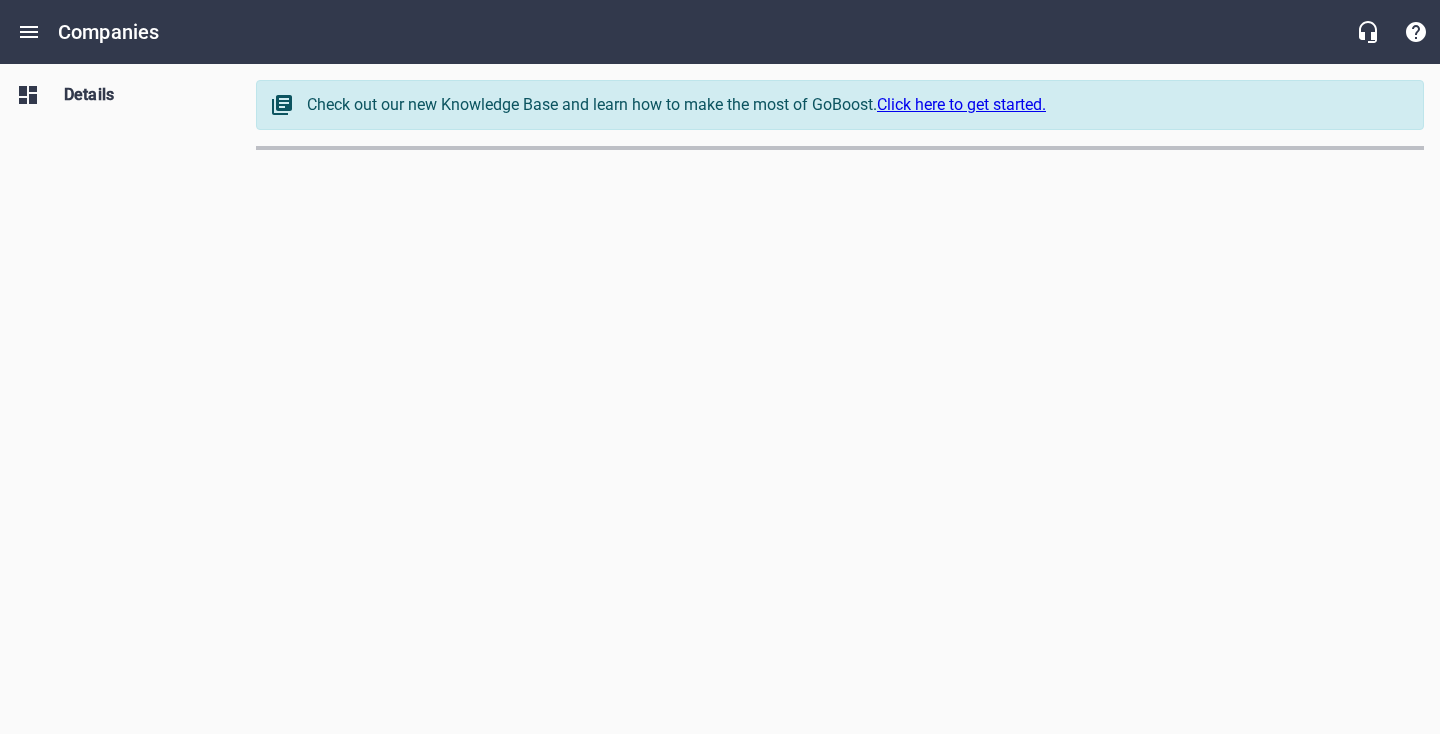 select on "[PROVINCE]" 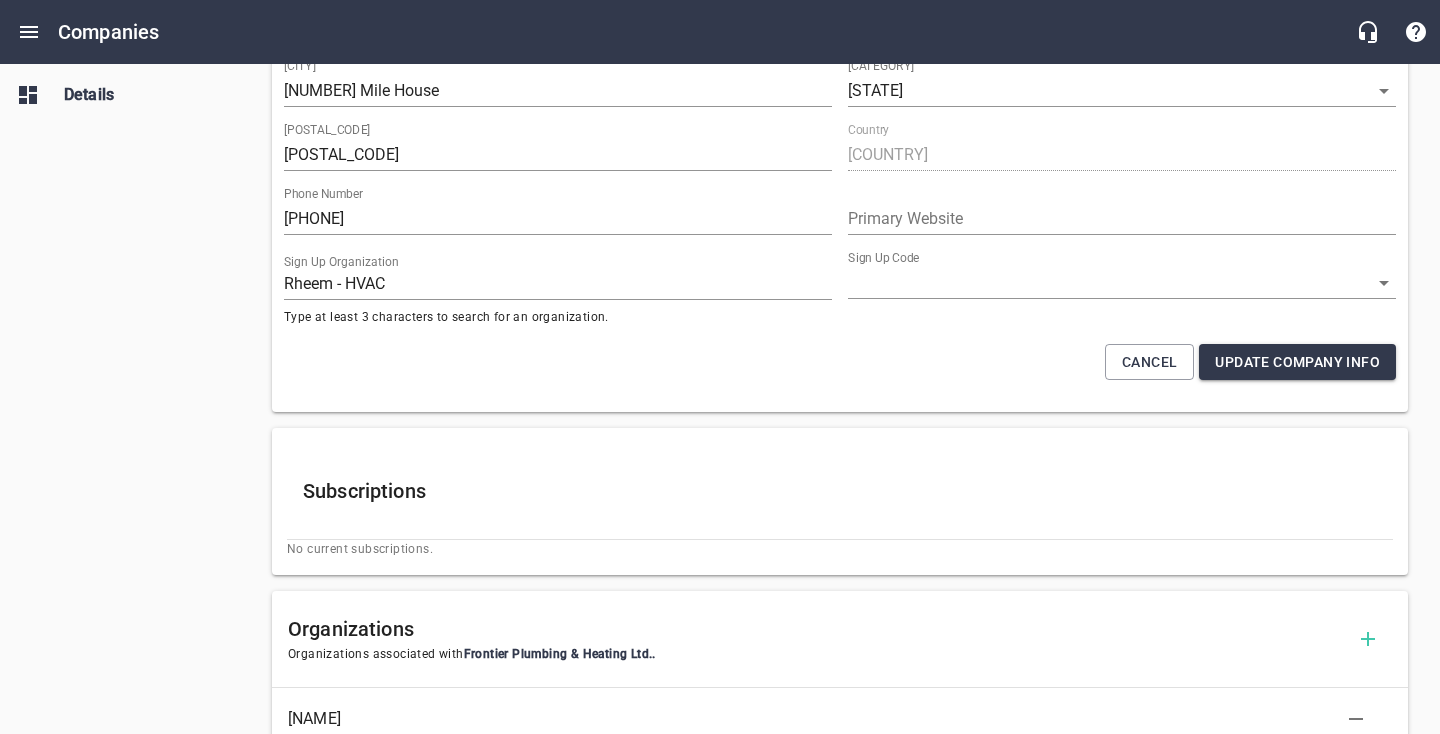 scroll, scrollTop: 315, scrollLeft: 0, axis: vertical 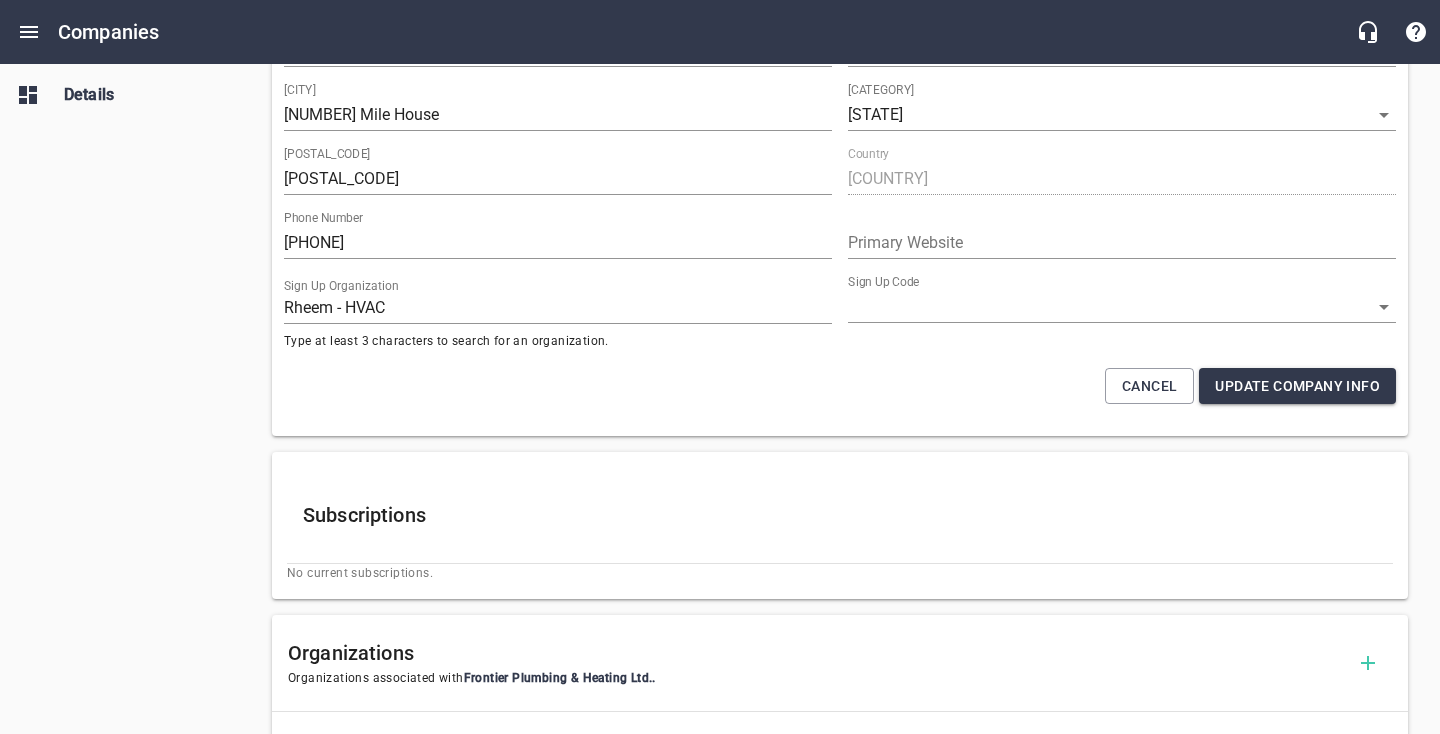 click on "Sign Up Code GORHEEM RHEEMPROPARTNER KVDGPEY8M YJKM-Y7HB ULOR_WYEM BOP444LZA 2EIQEPDI_ WEKHC9CGC PUYM05FDO NT_EOR9FQ P3-FY1HAB NEXPSRDQX LR-U6G2D7 9TVT0HMI3 HMGHHNP3K NOJHQ6TFV 8BPIJIMKM QAMHUNB4V[STATE]SOCIAL VPMAUEU3M _I9P7VFGO AZB1FSEHJ IC810DYTQ KWPCPNH9D QYXXQ4NJG HVEGUWVDA PU8JR1WHL KQQOOT-BB WNRB18AVO R4OLTADJ_ WGJCBBLSS JV2B4LMFW QQLYTNAG0 D8UQPGZJ4 OPAWILEXT WTFUYQDY0 PK5M2BBY8 MRTSOILC6 AAQCWYF-D JS1PVEGWF Y9GQPVAFP Q4WSU2PWN DXBGRO2X8 L8PTEGZPB ANOX7-ZZV 5RY5S2-AK DGV4C7OU5 96GSFITBR LJKUTZSBR PU5VEJGLW D63Z40KRD PWZPIDAAV FOEBGC_GQ KU5U4D5DO -5I5R3WCV EMFD4FFPG 2CPO-IKHD QMB4NWILB EF0MYPPY9 970NVIZ7S RXHQ4MP9X 26TTK1QJ6 2CVME3Q1X I9JI5UUAG TOJJ99TUA X08QUGUYX 8NTGXMY1H FT4K74ZXZ 3BQ276UQR KECC96ASI 96AKNP8Q4 86GTAUMKN 9S0UE0D1Y 4XIMX5JB0 E5PLTWB6V 8YU0VK5R5 WLJX73WAR LN18AXXDD 7AHIAA868 TI12XZUPK 2RPU9FQRO Y5BCKWJU9 5ZO3LQG2S IP79S7WM5 QG9OU45Z7 CRPQJDEJX I49YNVP8P 7OGIQW7VW QLC97OD72 Z715P55IL G7O9R1VKF RSKSNBMYZ 4XD2ANO5S UB4II1SIB 48CG46QZ7 7PV1VNLG7 08JCVA6SK D3IJ11W5U P8A7L81I8 IDSWKNQWR" at bounding box center (1122, 313) 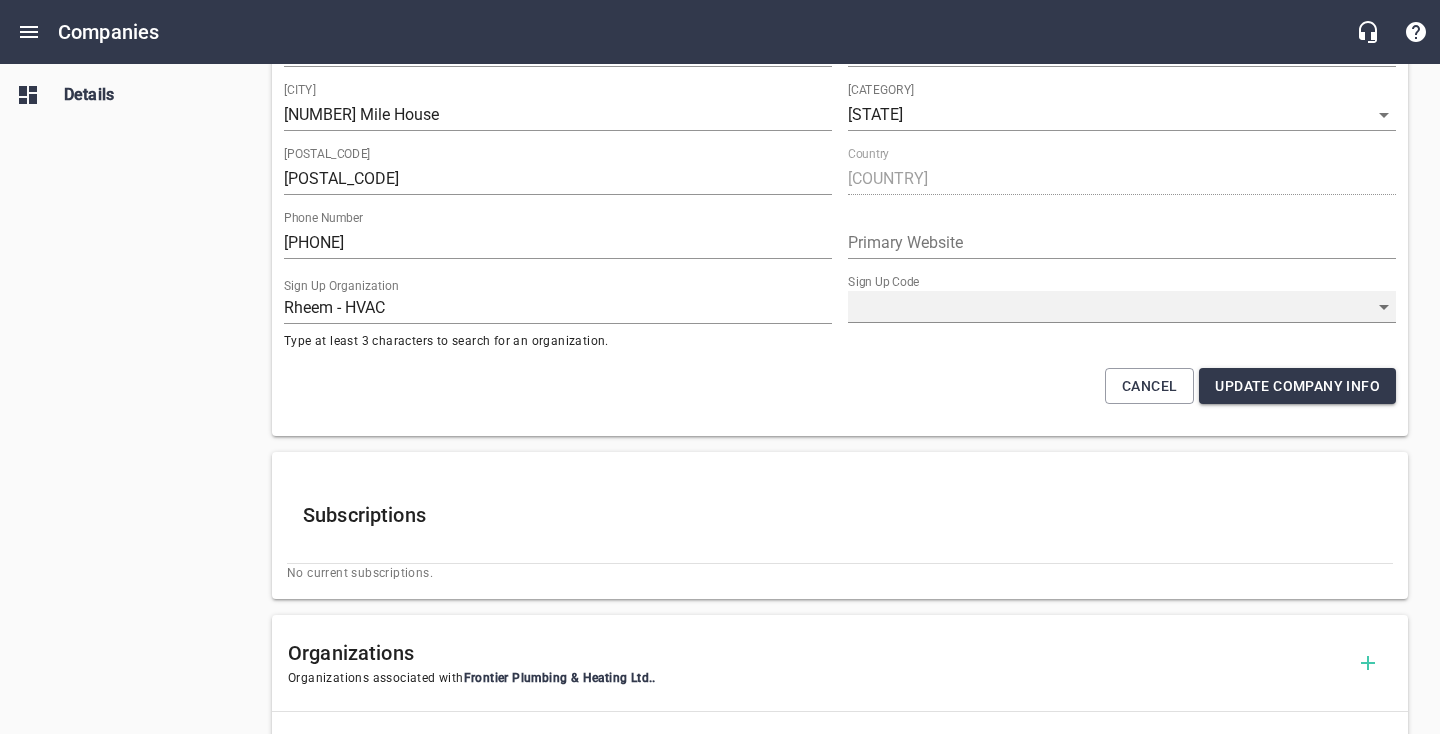 click on "GORHEEM RHEEMPROPARTNER KVDGPEY8M YJKM-Y7HB ULOR_WYEM BOP444LZA 2EIQEPDI_ WEKHC9CGC PUYM05FDO NT_EOR9FQ P3-FY1HAB NEXPSRDQX LR-U6G2D7 9TVT0HMI3 HMGHHNP3K NOJHQ6TFV 8BPIJIMKM QAMHUNB4V KENTUCKYSOCIAL VPMAUEU3M _I9P7VFGO AZB1FSEHJ IC810DYTQ KWPCPNH9D QYXXQ4NJG HVEGUWVDA PU8JR1WHL KQQOOT-BB WNRB18AVO R4OLTADJ_ WGJCBBLSS JV2B4LMFW QQLYTNAG0 D8UQPGZJ4 OPAWILEXT WTFUYQDY0 PK5M2BBY8 MRTSOILC6 AAQCWYF-D JS1PVEGWF Y9GQPVAFP Q4WSU2PWN DXBGRO2X8 L8PTEGZPB ANOX7-ZZV 5RY5S2-AK DGV4C7OU5 96GSFITBR LJKUTZSBR PU5VEJGLW D63Z40KRD PWZPIDAAV FOEBGC_GQ KU5U4D5DO -5I5R3WCV EMFD4FFPG 2CPO-IKHD QMB4NWILB EF0MYPPY9 970NVIZ7S RXHQ4MP9X 26TTK1QJ6 2CVME3Q1X I9JI5UUAG TOJJ99TUA X08QUGUYX 8NTGXMY1H FT4K74ZXZ 3BQ276UQR KECC96ASI 96AKNP8Q4 86GTAUMKN 9S0UE0D1Y 4XIMX5JB0 E5PLTWB6V 8YU0VK5R5 WLJX73WAR LN18AXXDD 7AHIAA868 TI12XZUPK 2RPU9FQRO Y5BCKWJU9 5ZO3LQG2S IP79S7WM5 QG9OU45Z7 CRPQJDEJX I49YNVP8P 7OGIQW7VW QLC97OD72 Z715P55IL G7O9R1VKF RSKSNBMYZ 4XD2ANO5S UB4II1SIB 48CG46QZ7 7PV1VNLG7 08JCVA6SK D3IJ11W5U P8A7L81I8 IDSWKNQWR 36GM747AR" at bounding box center (1122, 307) 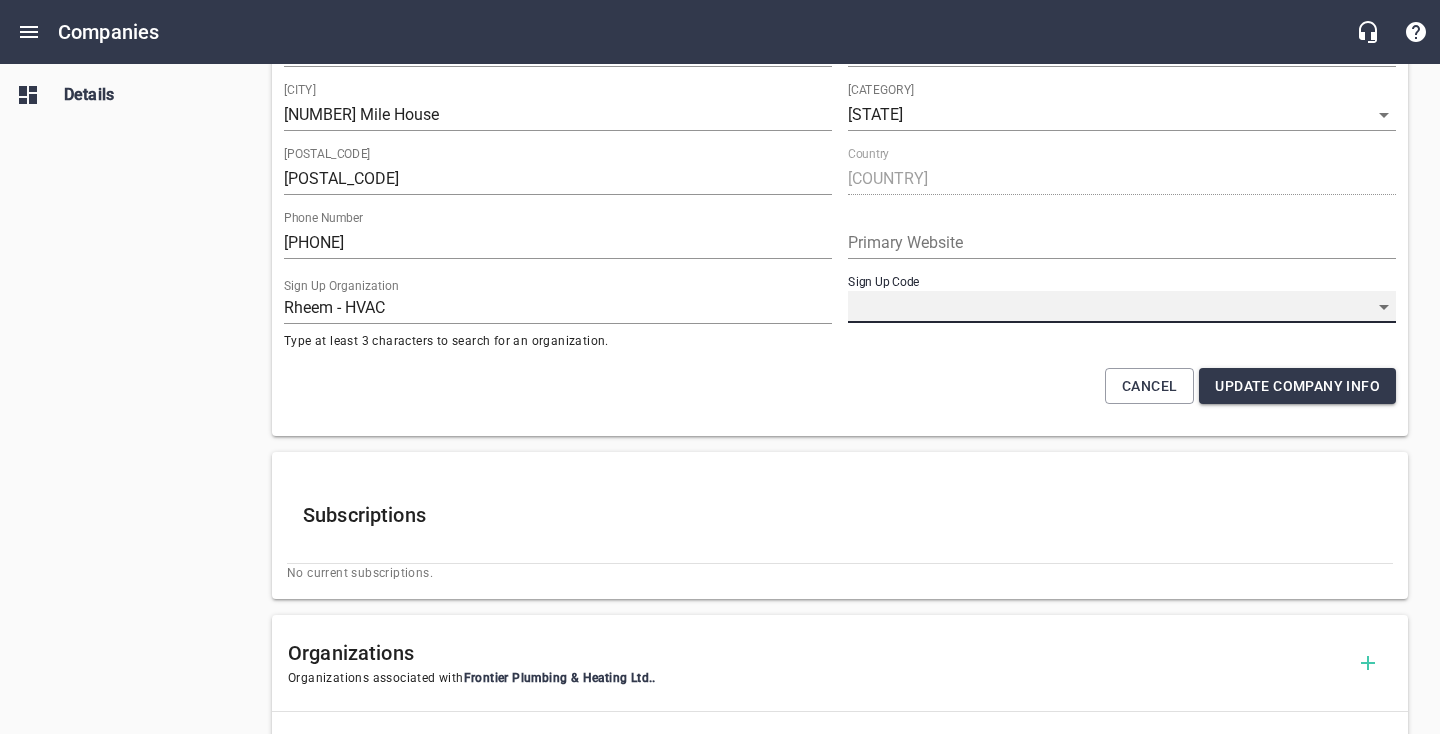 select on "62" 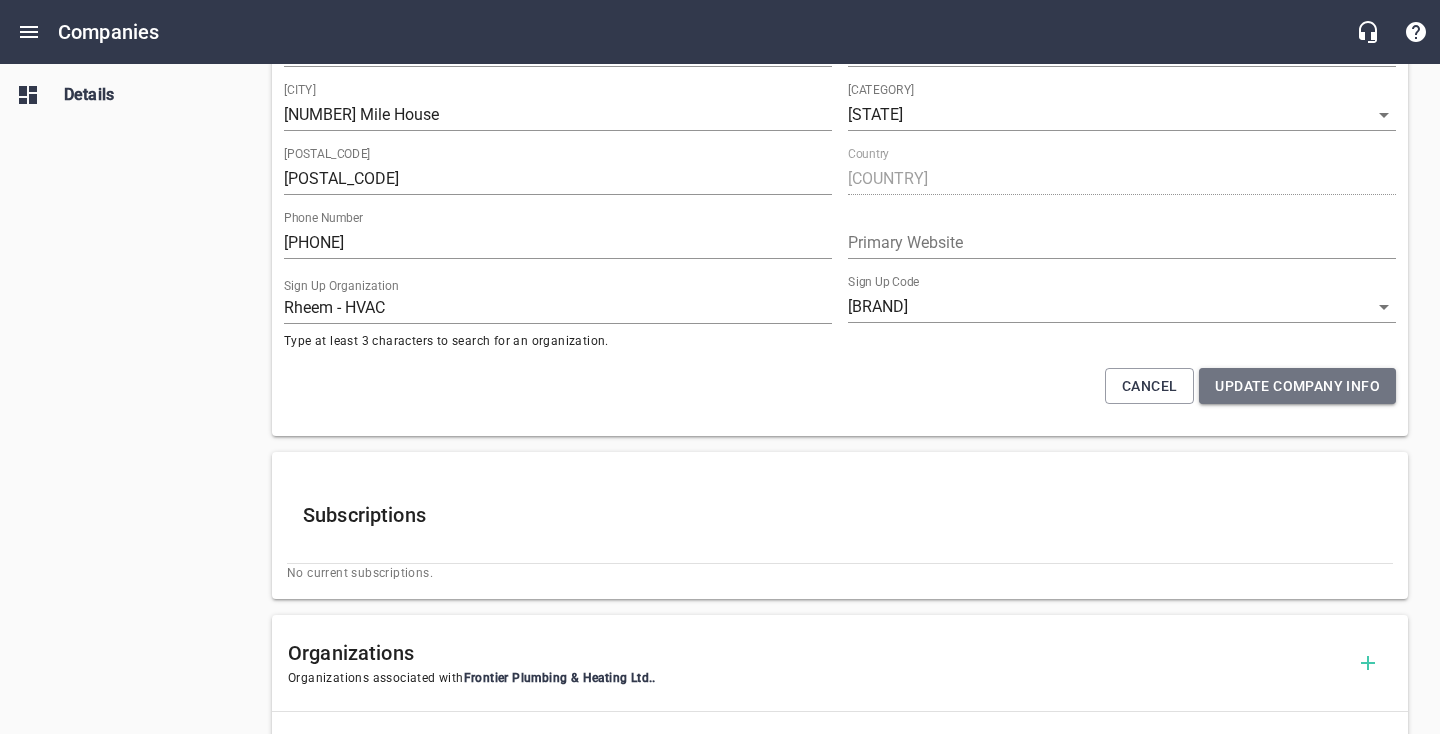 click on "Update Company Info" at bounding box center (1297, 386) 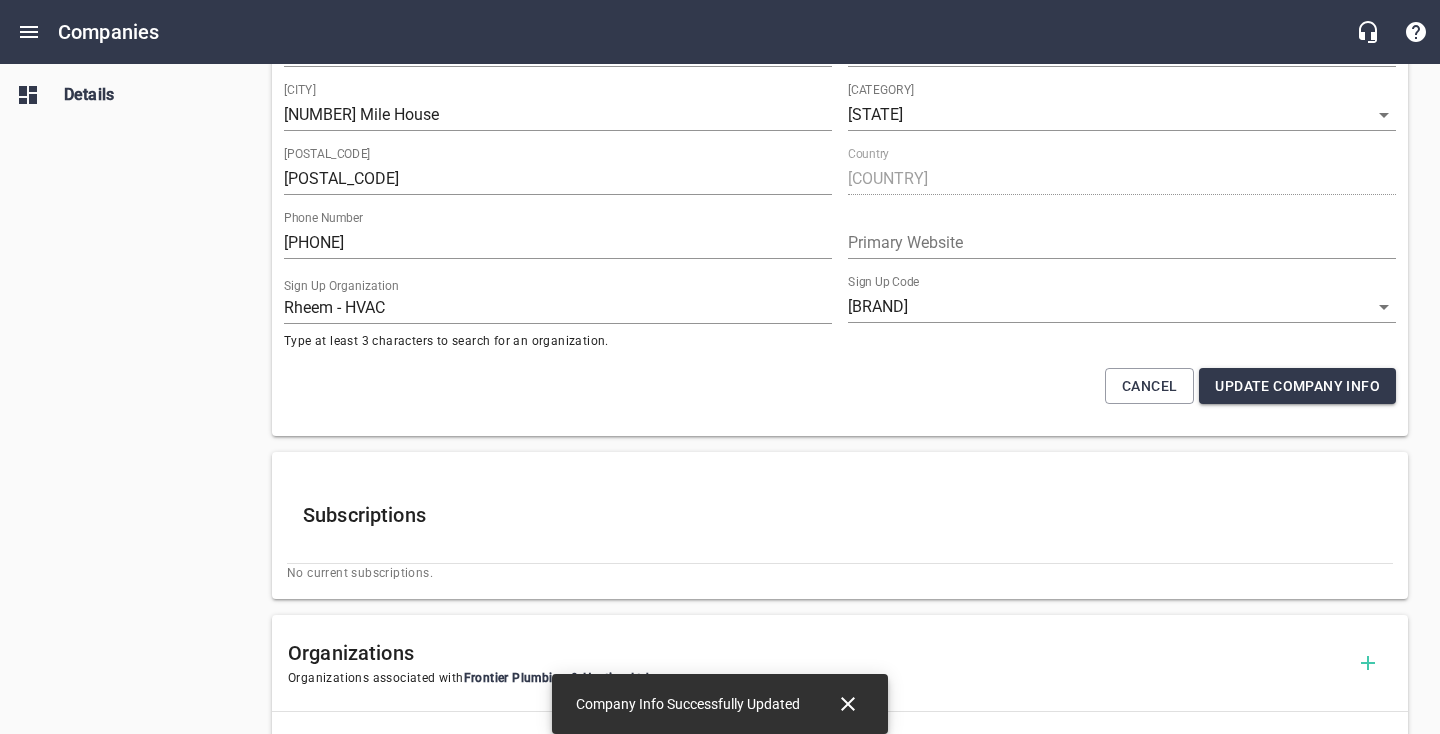 click on "Cancel Update Company Info" at bounding box center [840, 386] 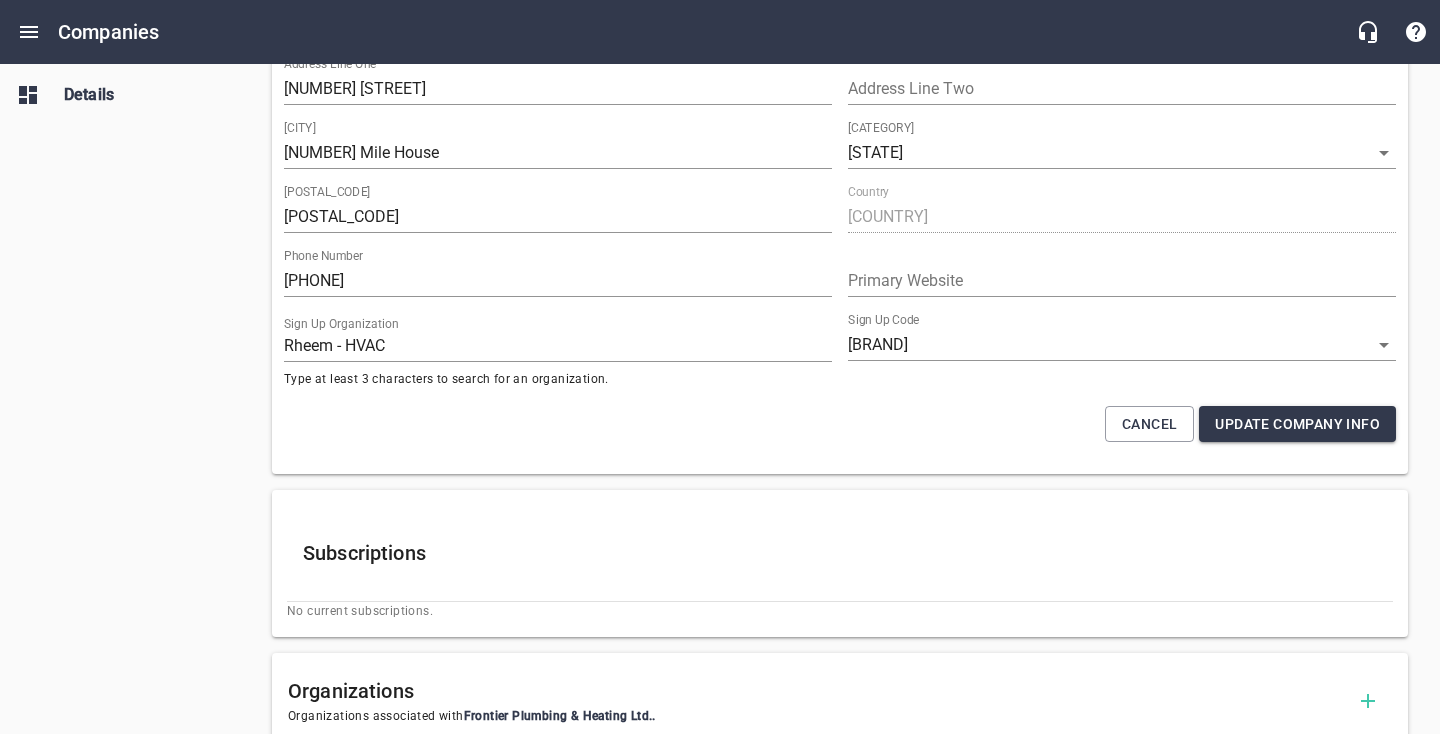 scroll, scrollTop: 291, scrollLeft: 0, axis: vertical 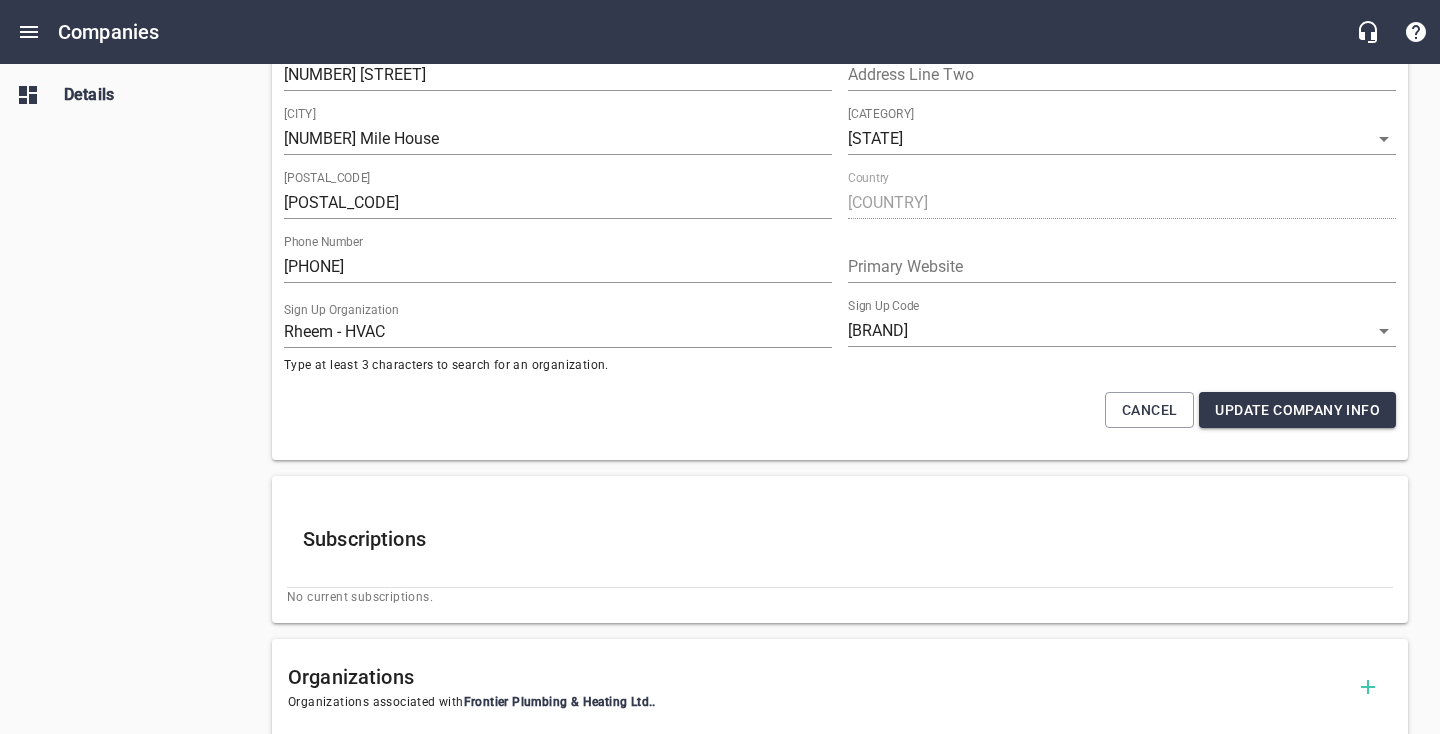 click on "Cancel Update Company Info" at bounding box center [840, 410] 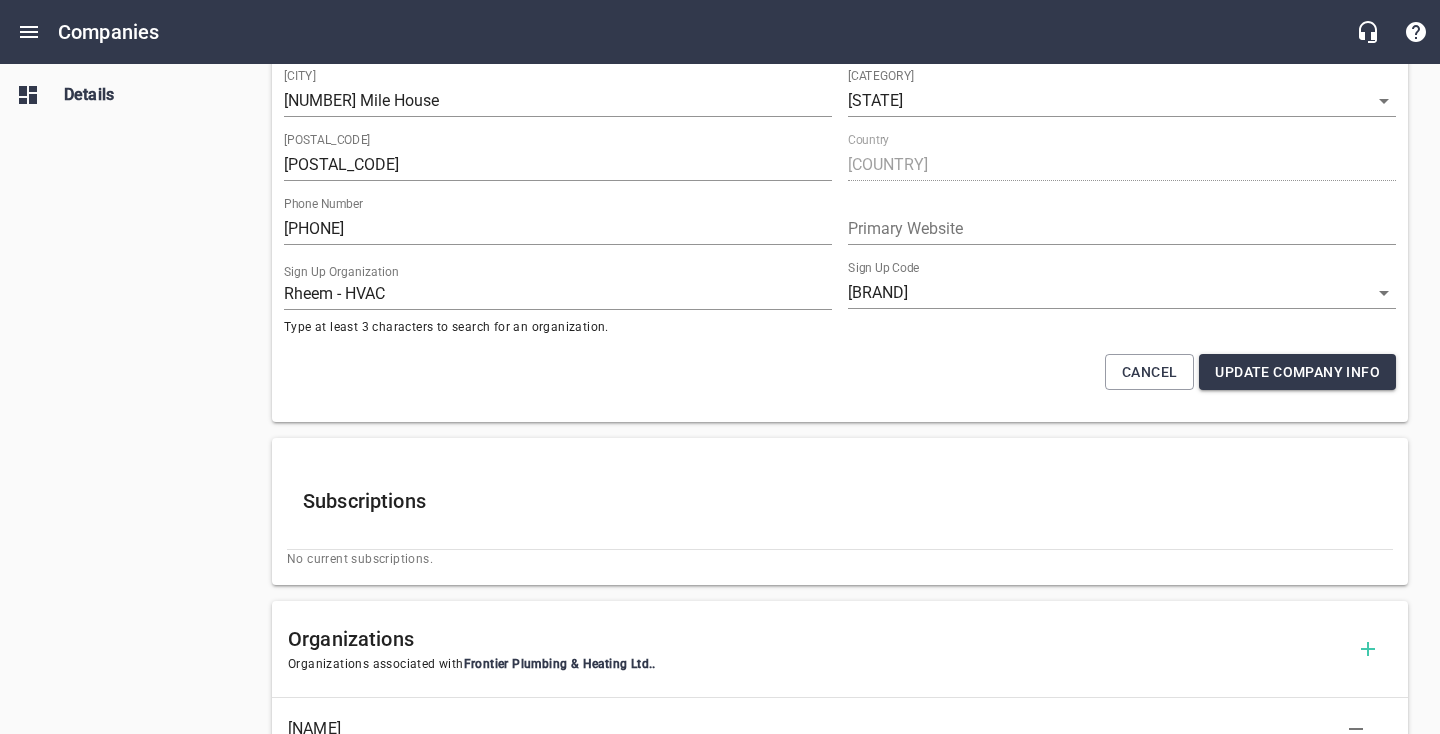 scroll, scrollTop: 55, scrollLeft: 0, axis: vertical 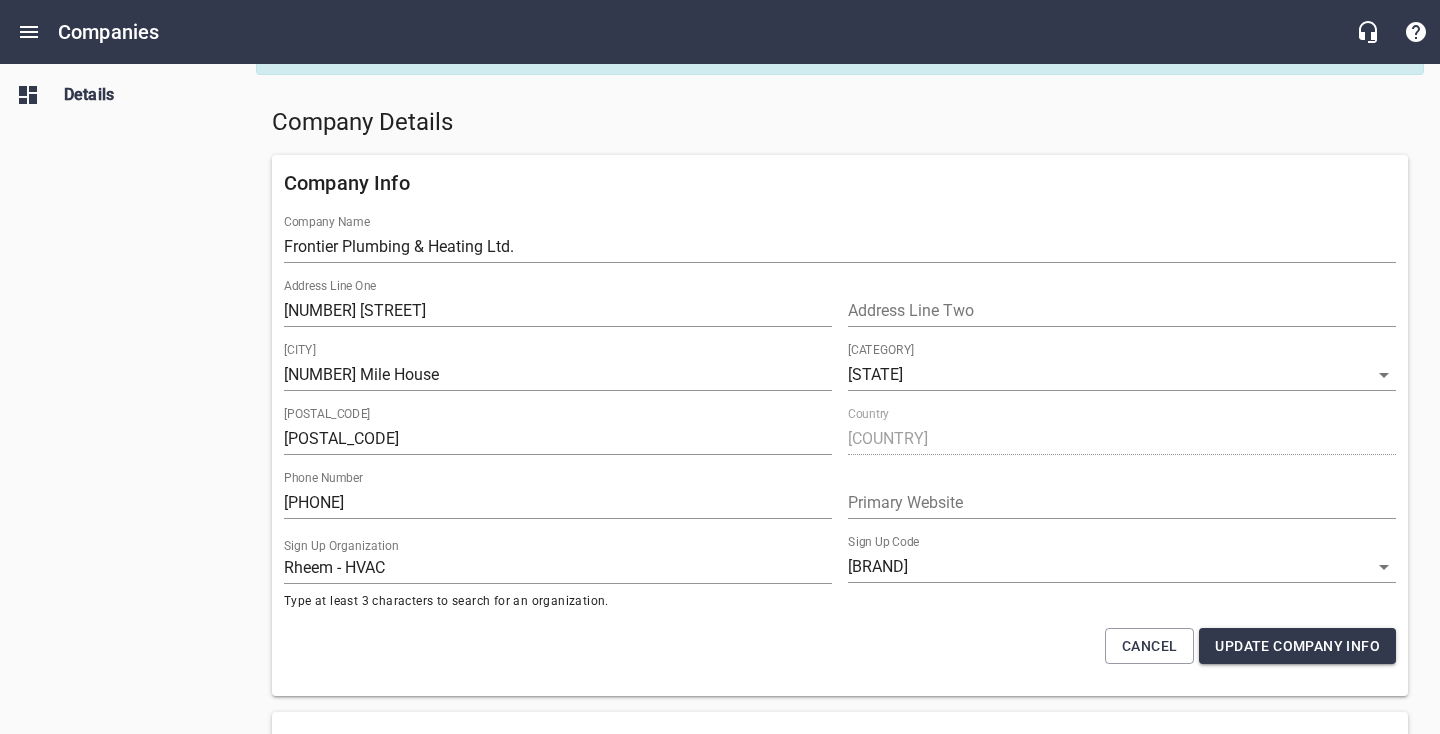 click on "Details" at bounding box center (120, 367) 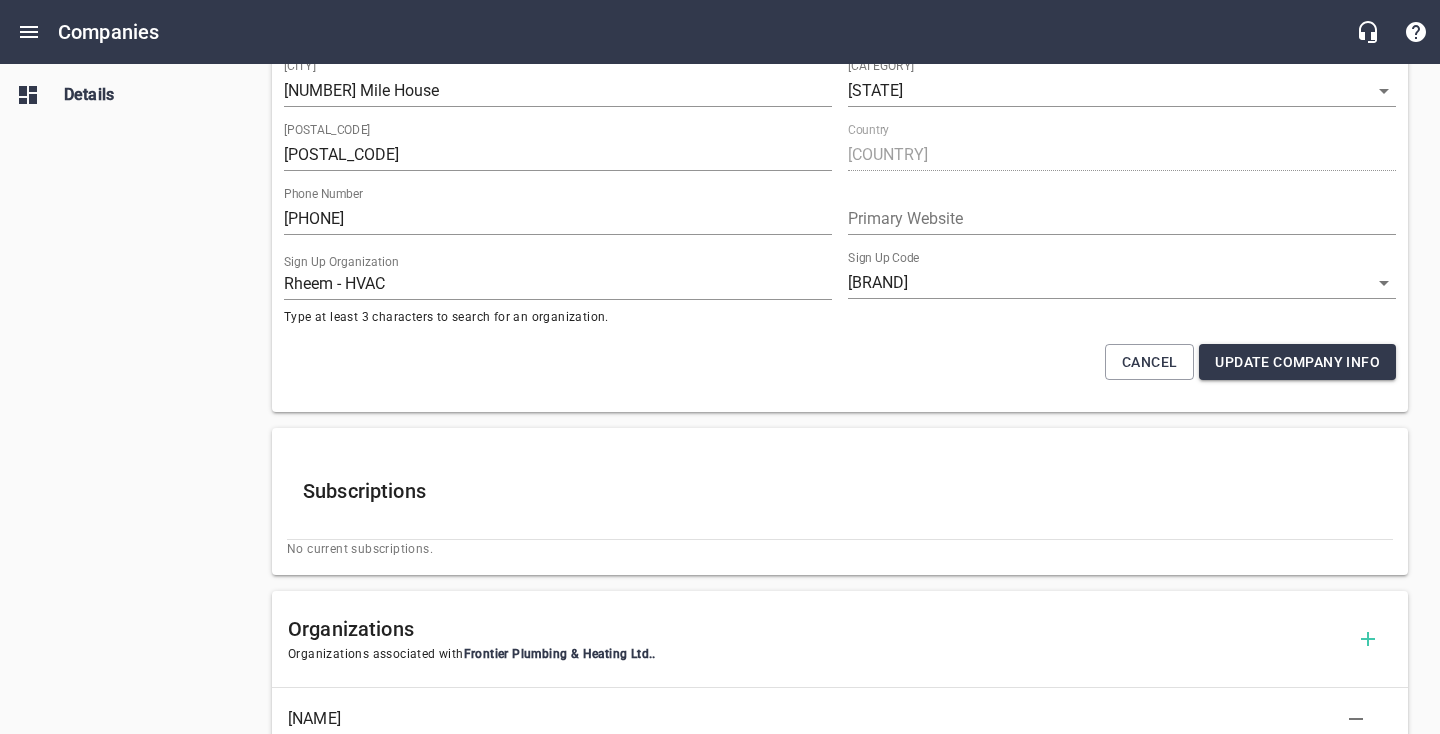 scroll, scrollTop: 0, scrollLeft: 0, axis: both 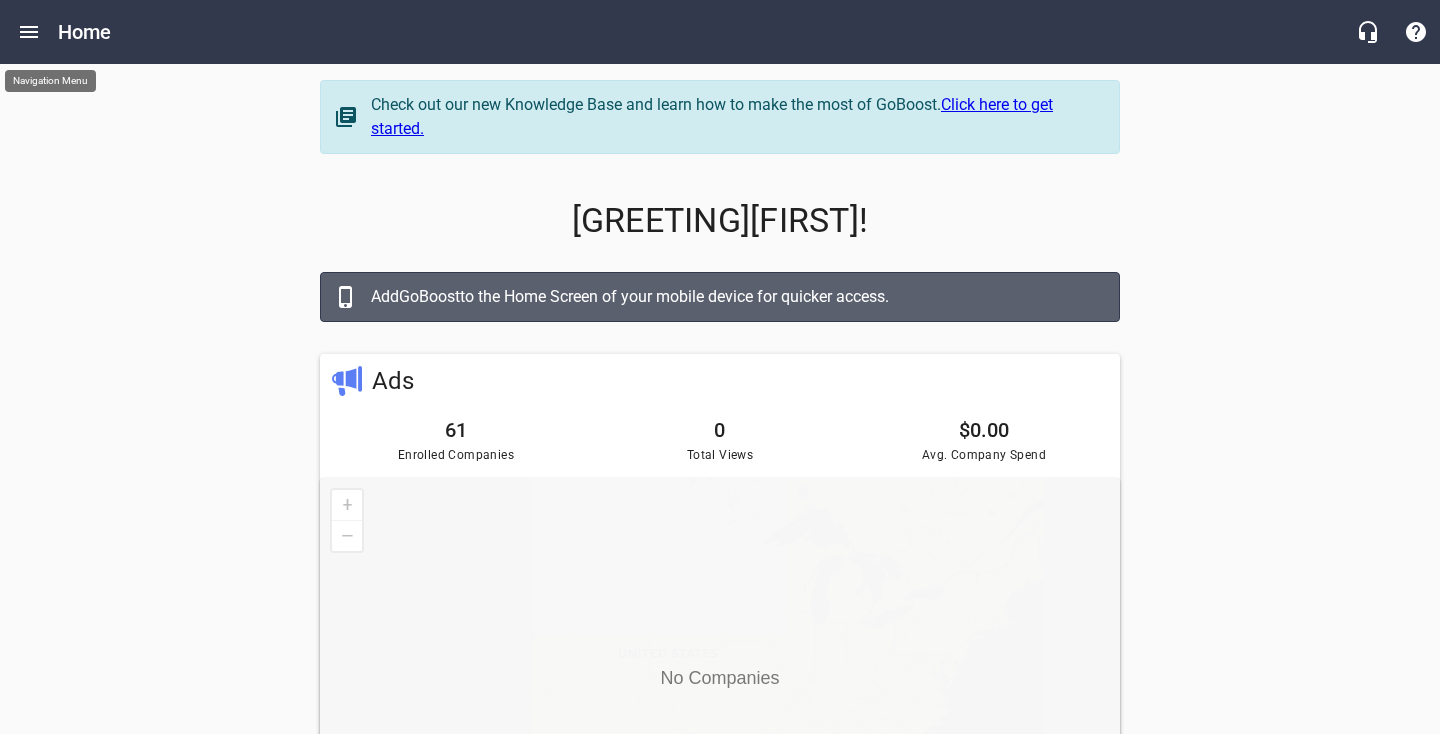 click 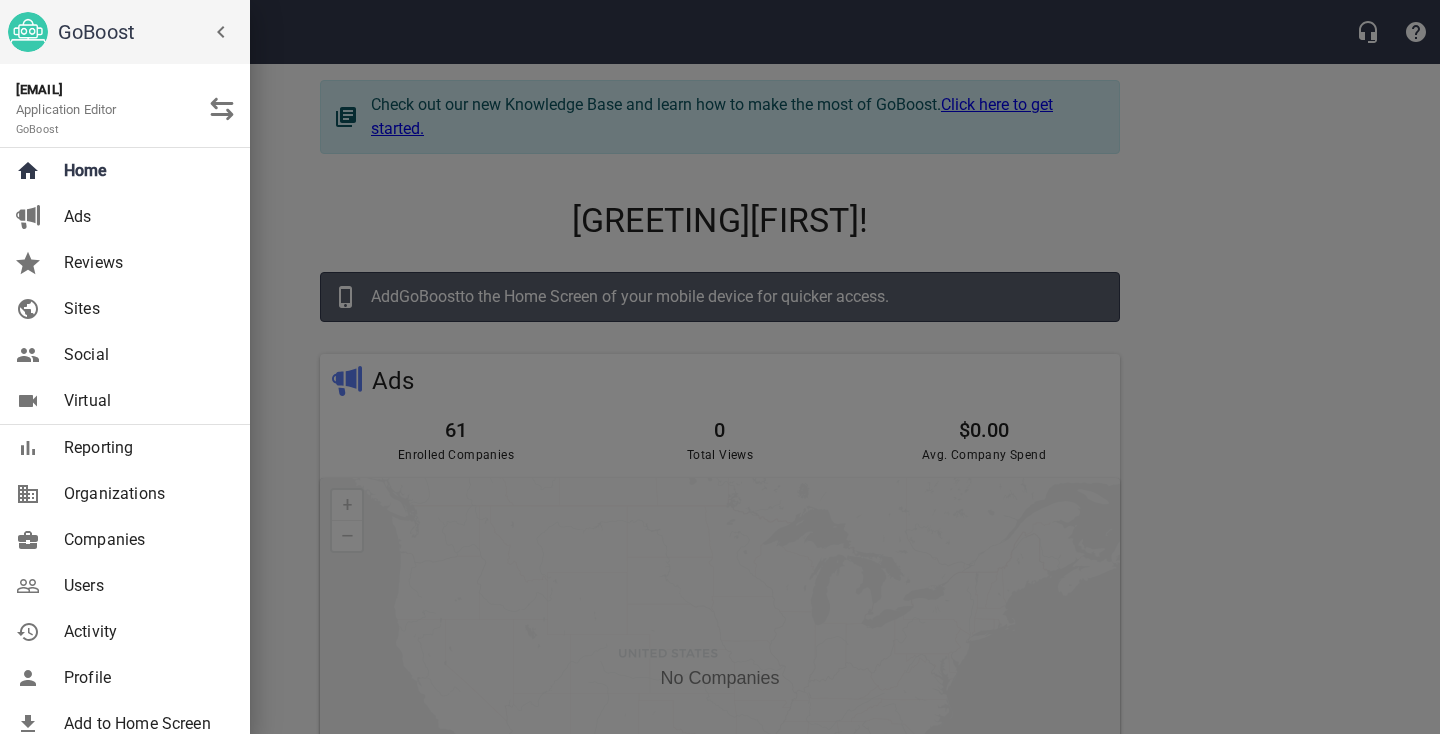 click on "Companies" at bounding box center [125, 540] 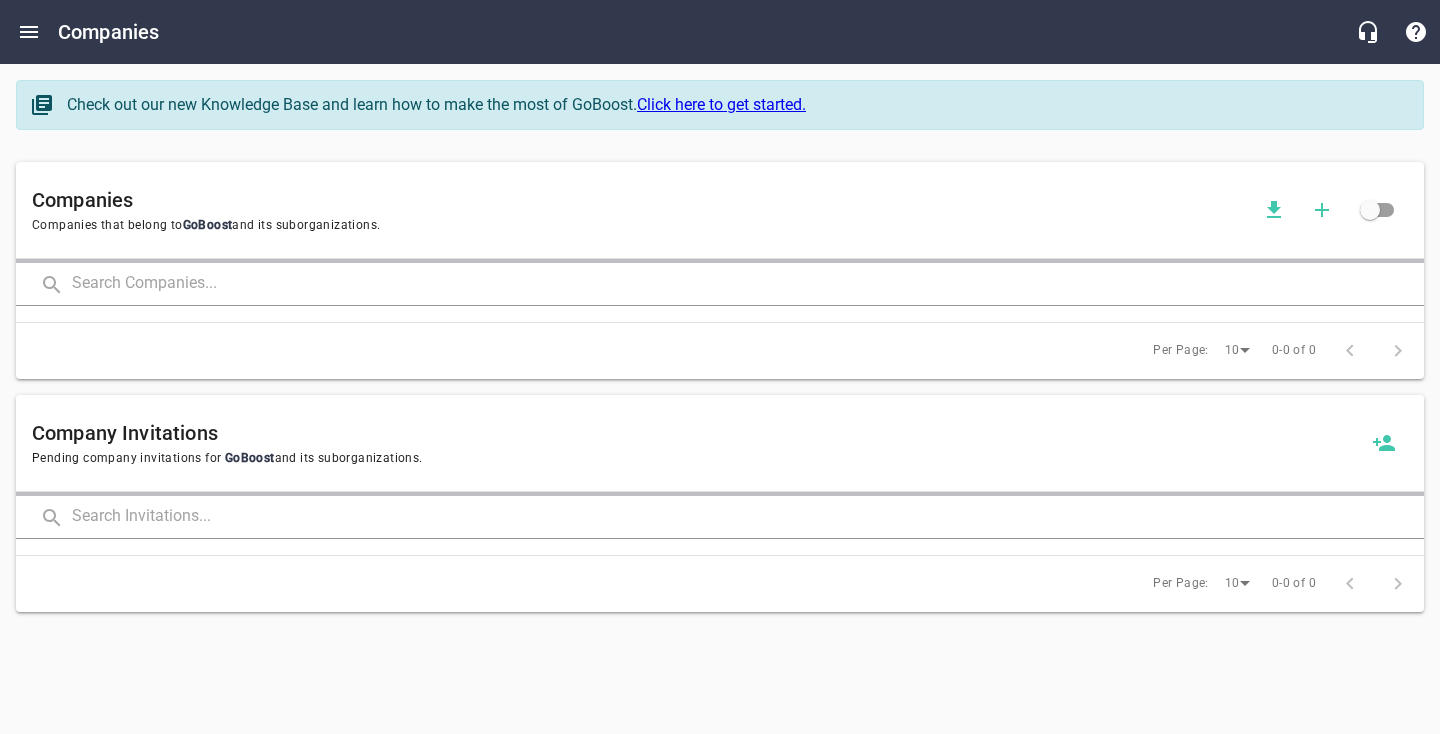 click at bounding box center [748, 284] 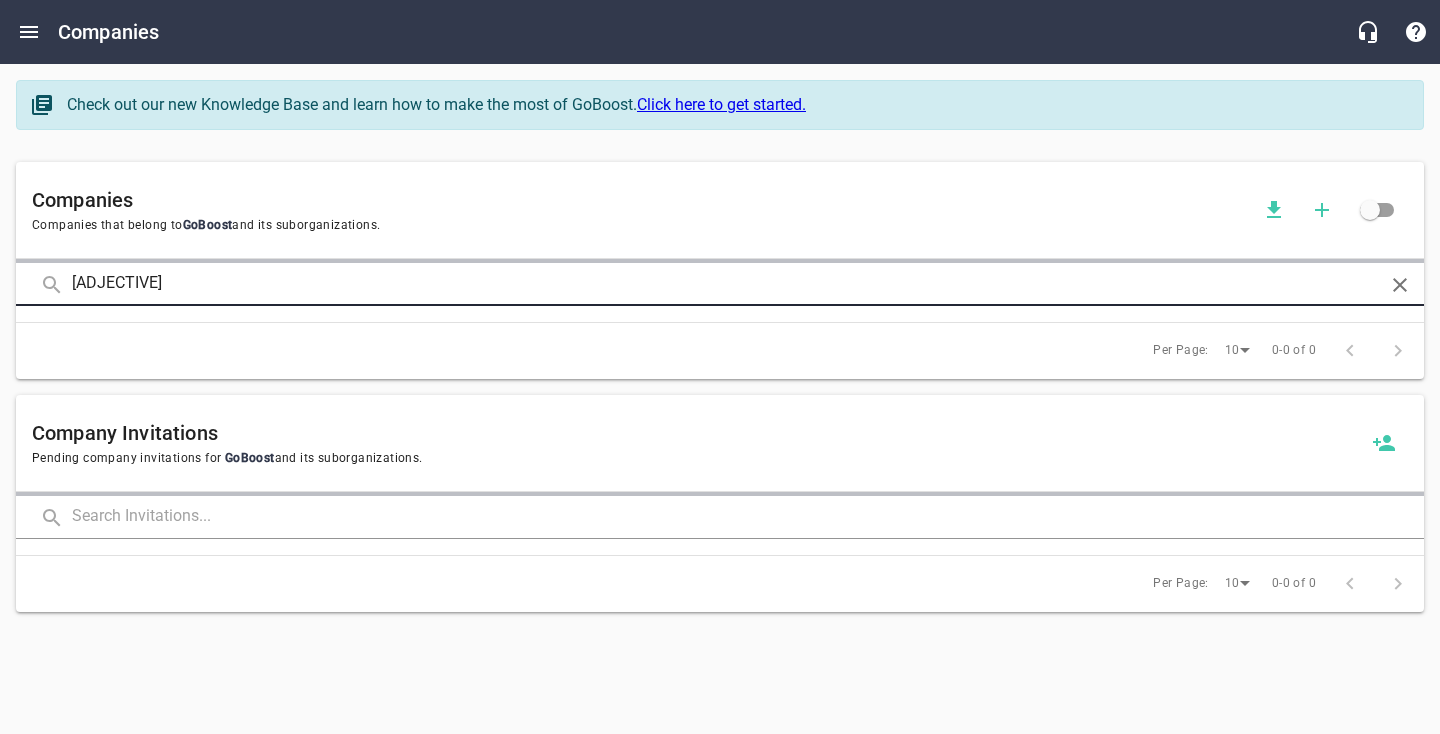 type on "[ADJECTIVE]" 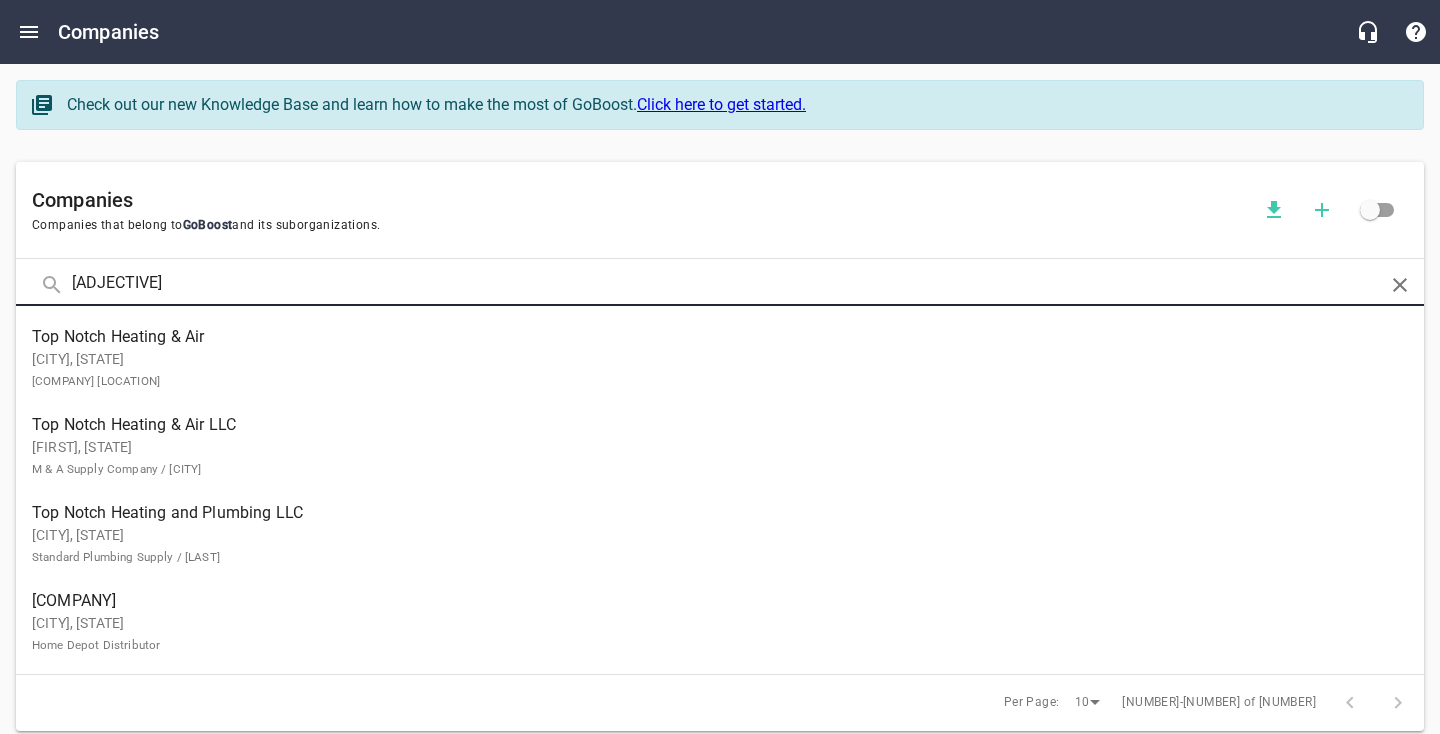 click on "[CITY], [STATE] [COMPANY] / [COMPANY]" at bounding box center (704, 458) 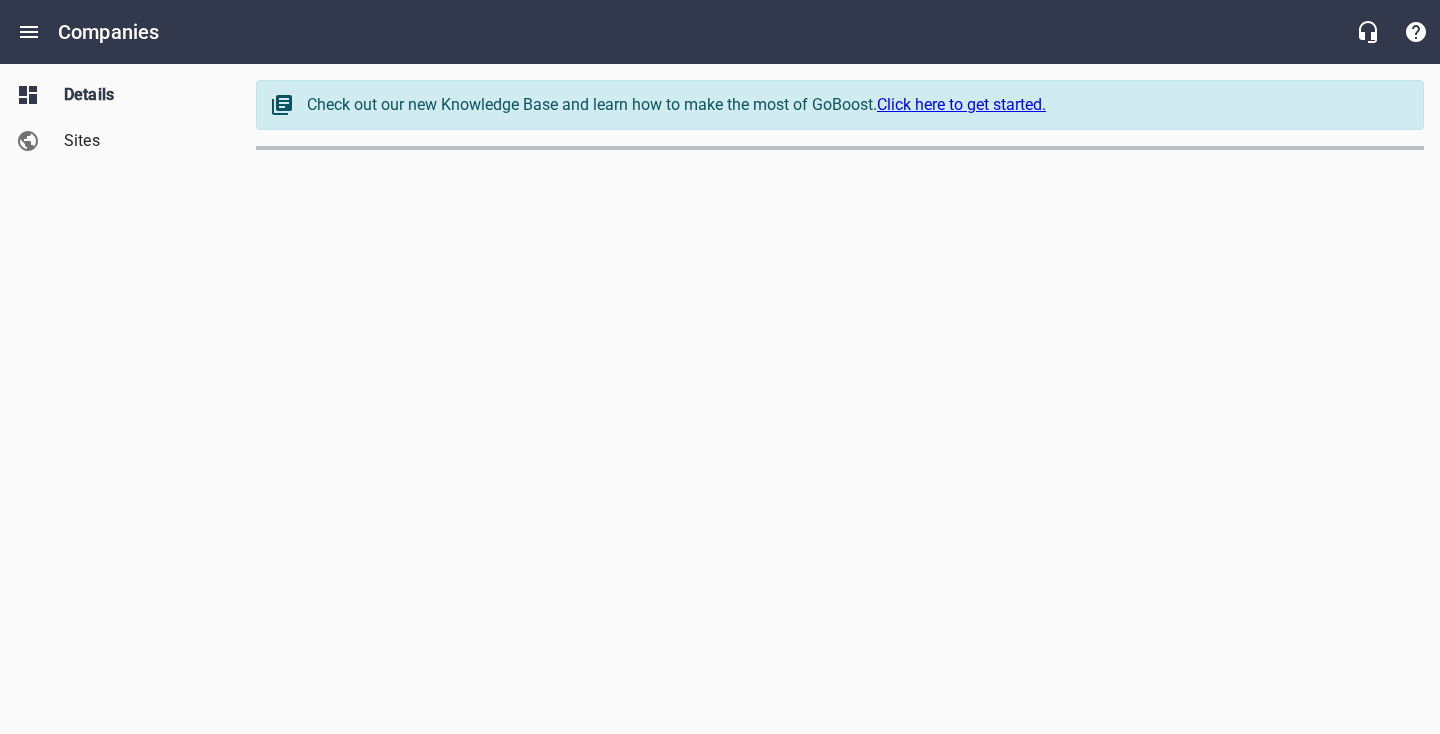 select on "[STATE]" 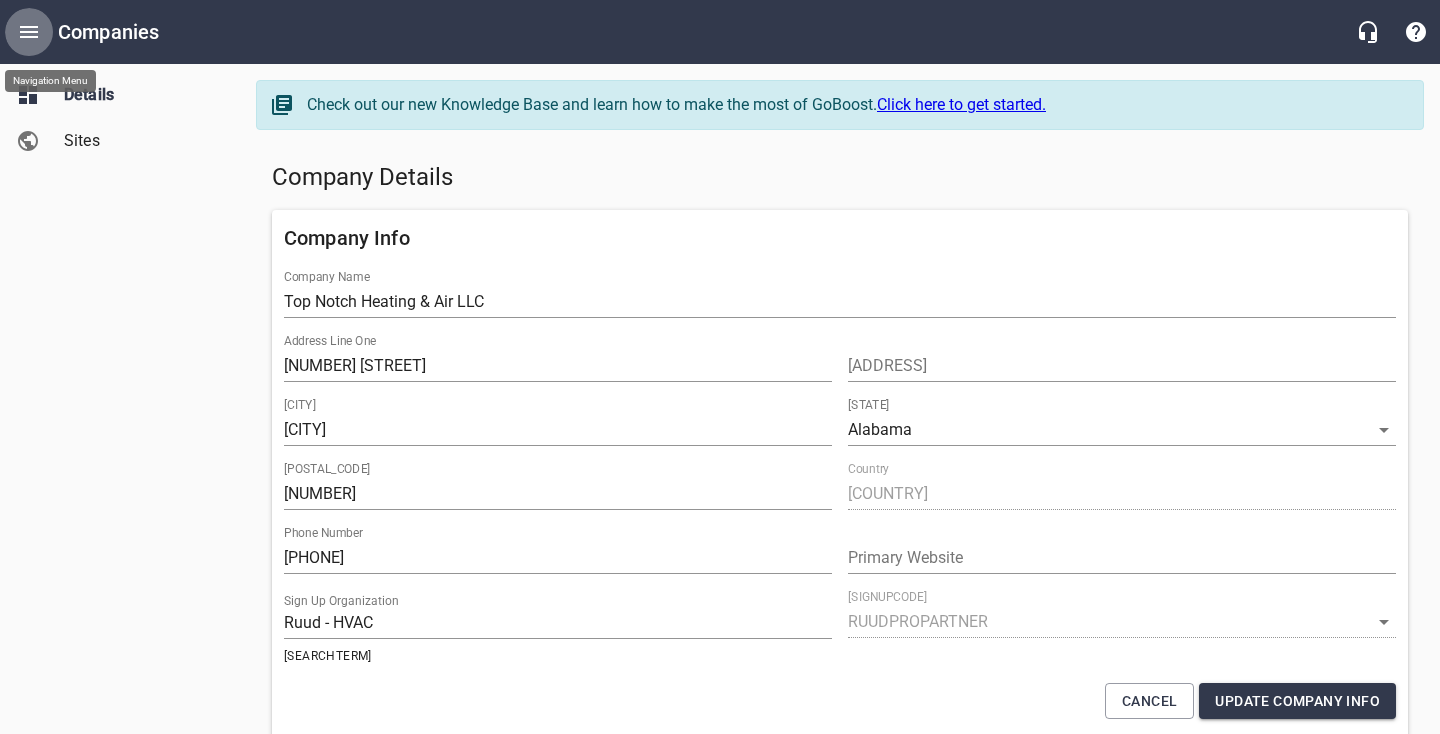 click 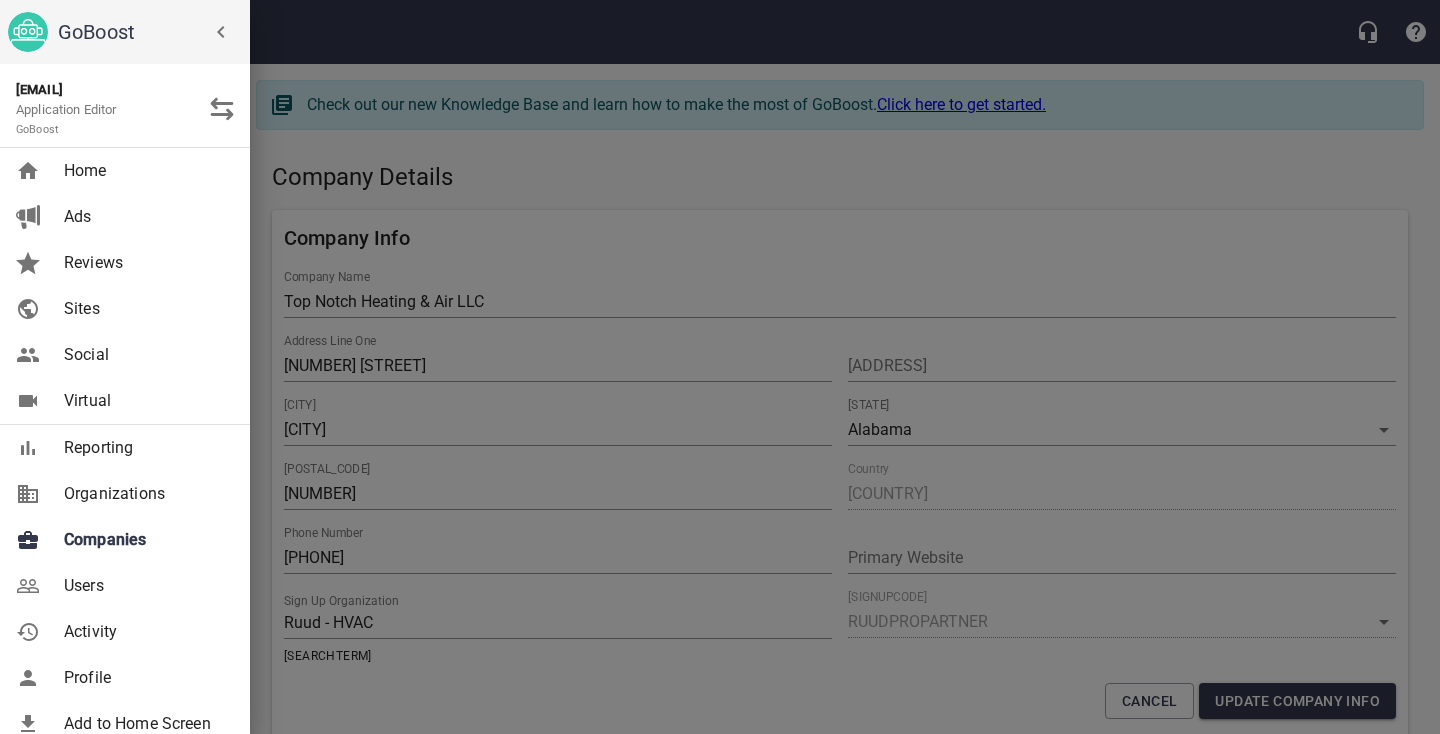 click on "Companies" at bounding box center (145, 540) 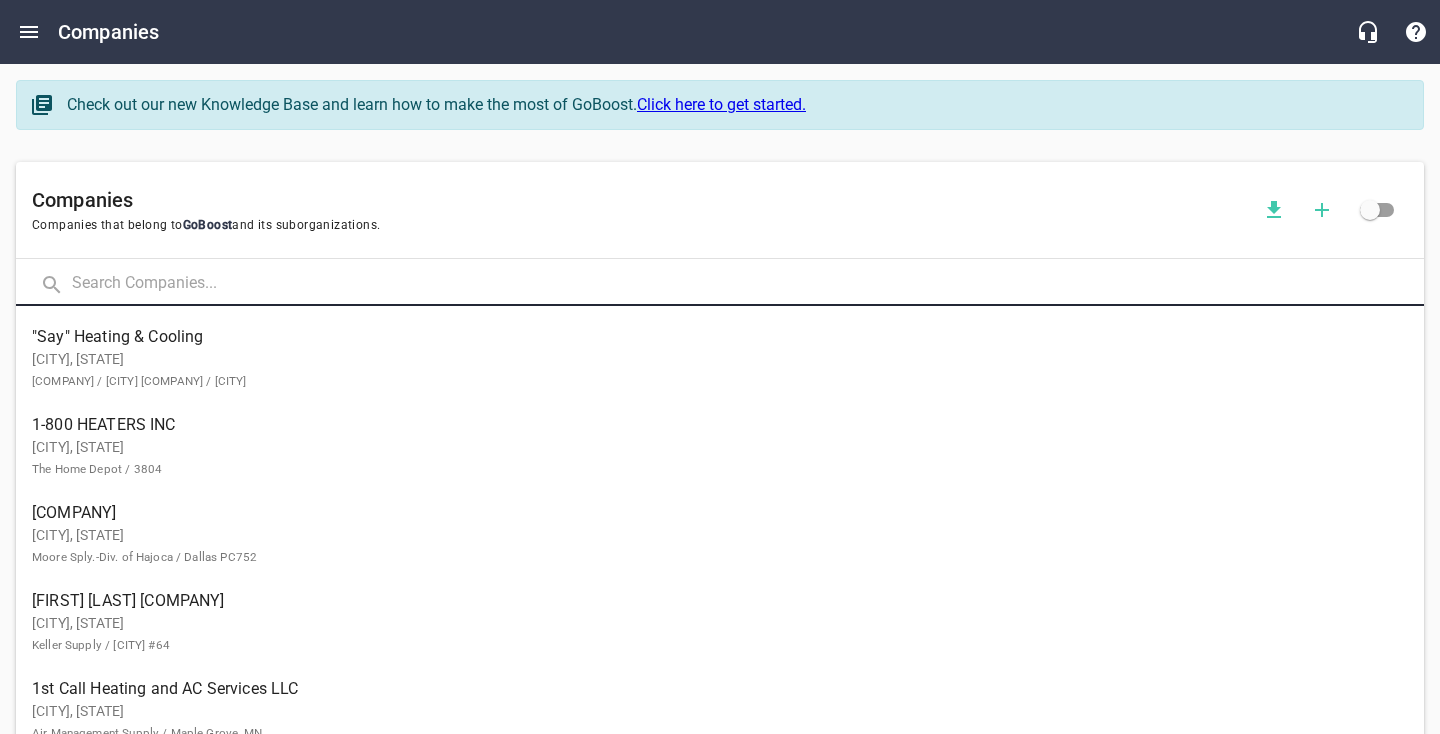 click at bounding box center (748, 284) 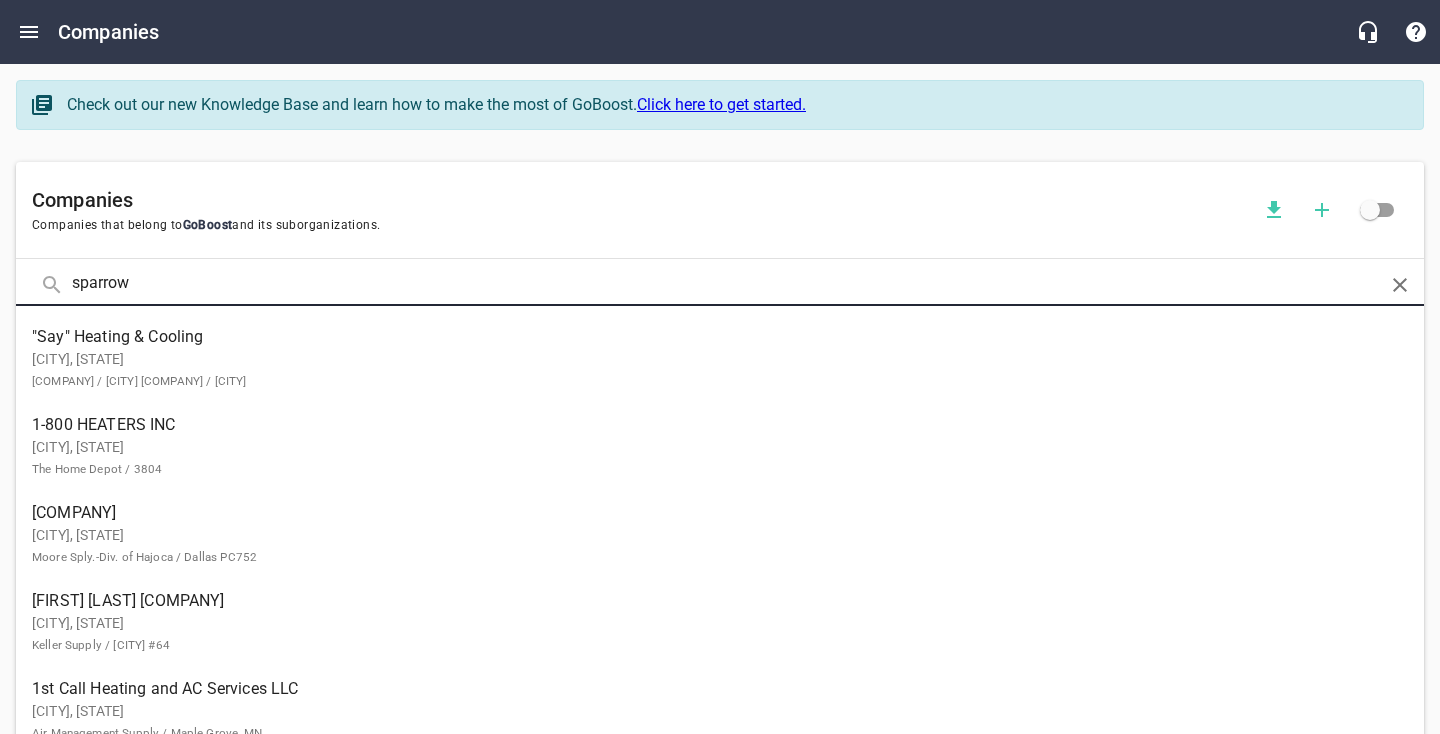 type on "sparrow" 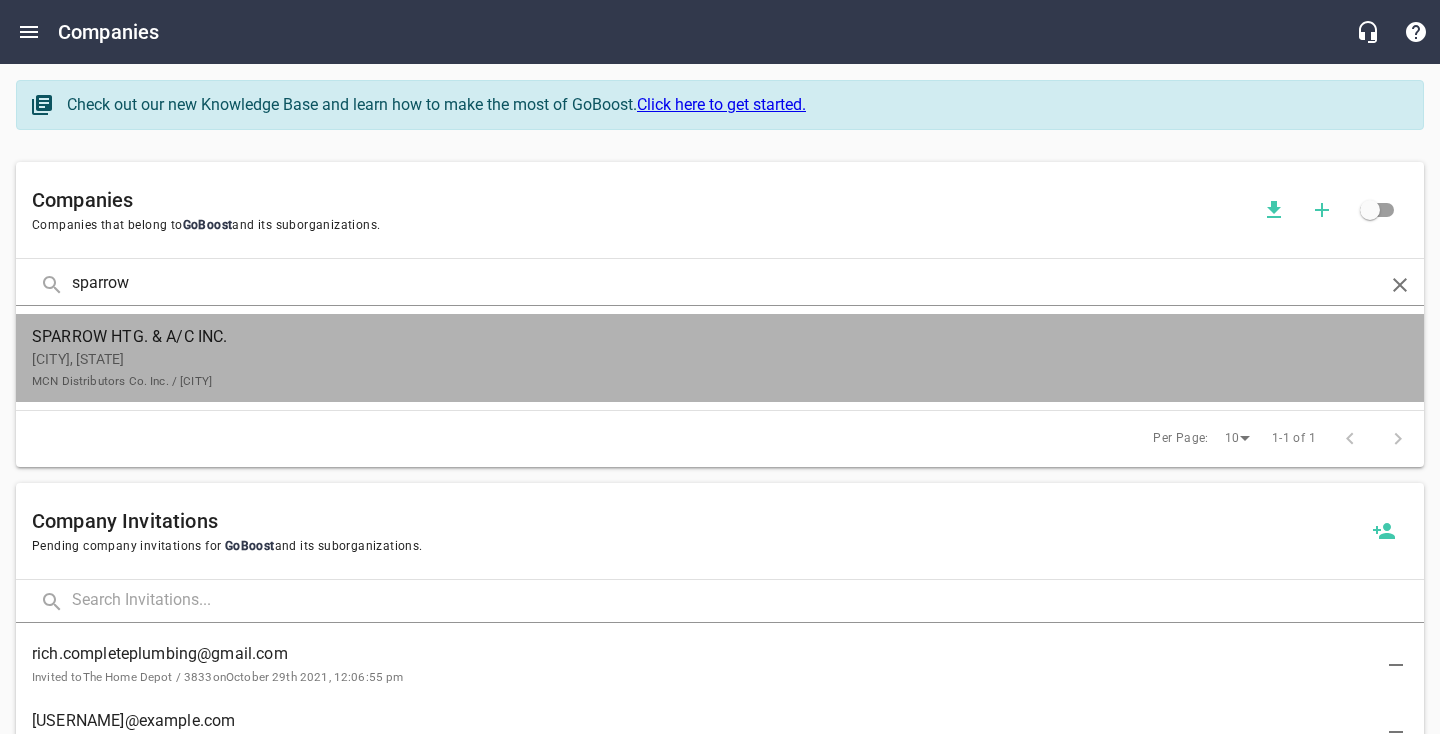 click on "[COMPANY] - [DEPARTMENT]. [CITY], [STATE] [COMPANY] Inc. / [CITY]" at bounding box center (720, 358) 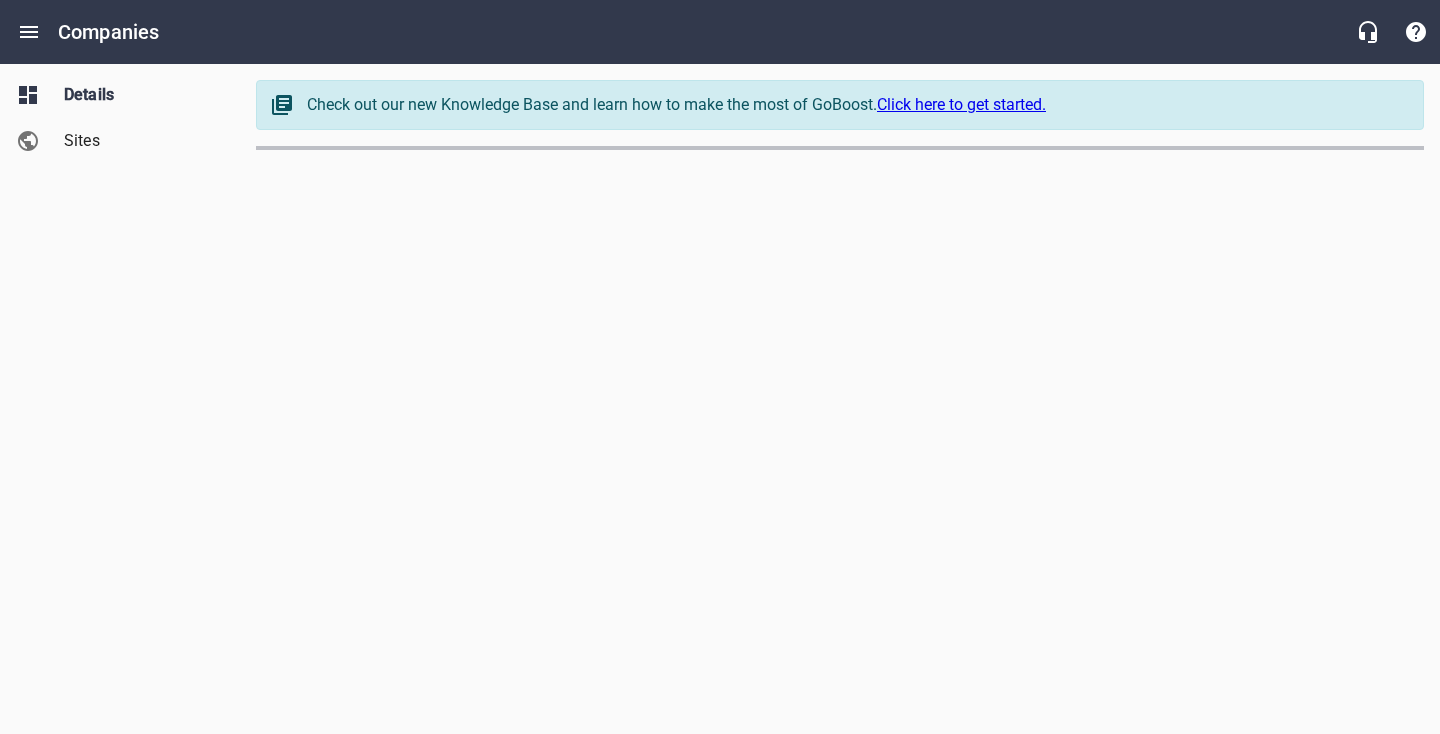 select on "New York" 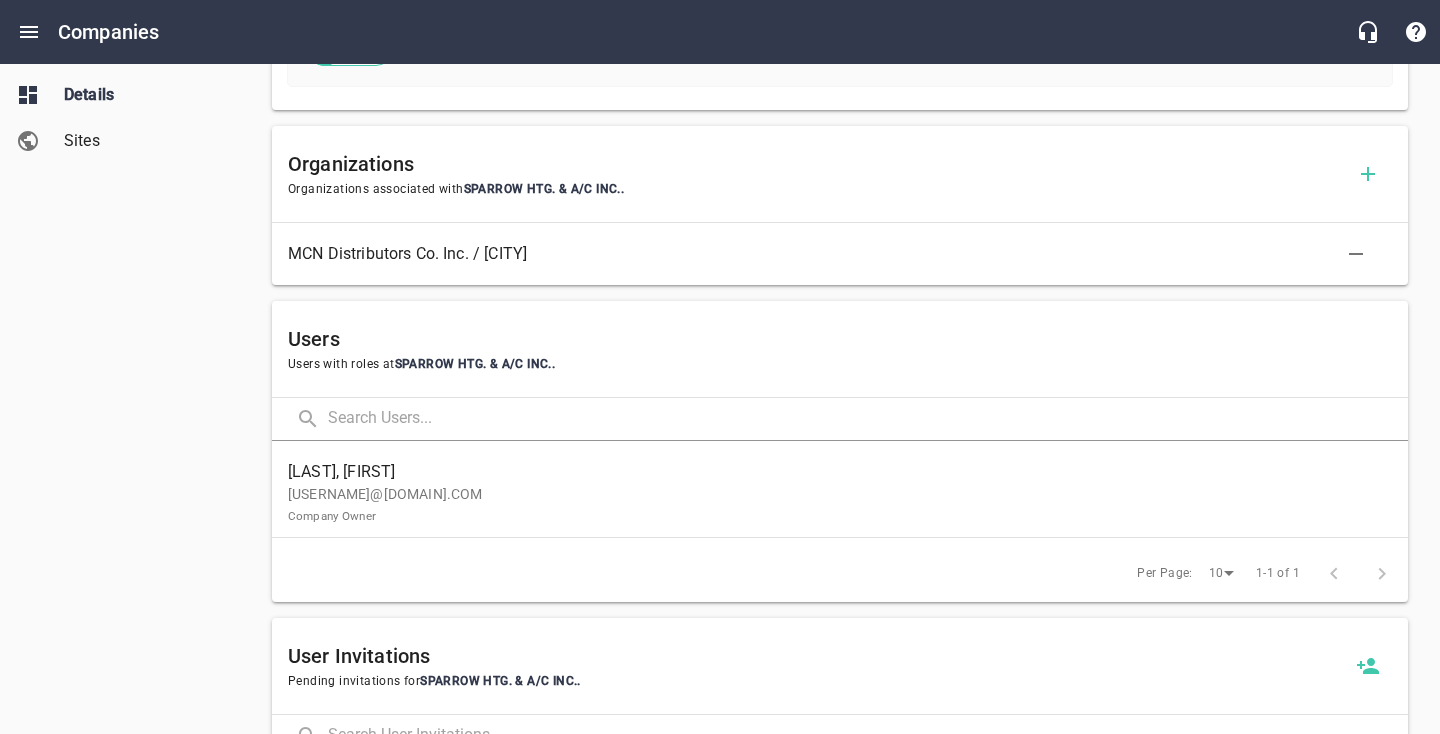 scroll, scrollTop: 1040, scrollLeft: 0, axis: vertical 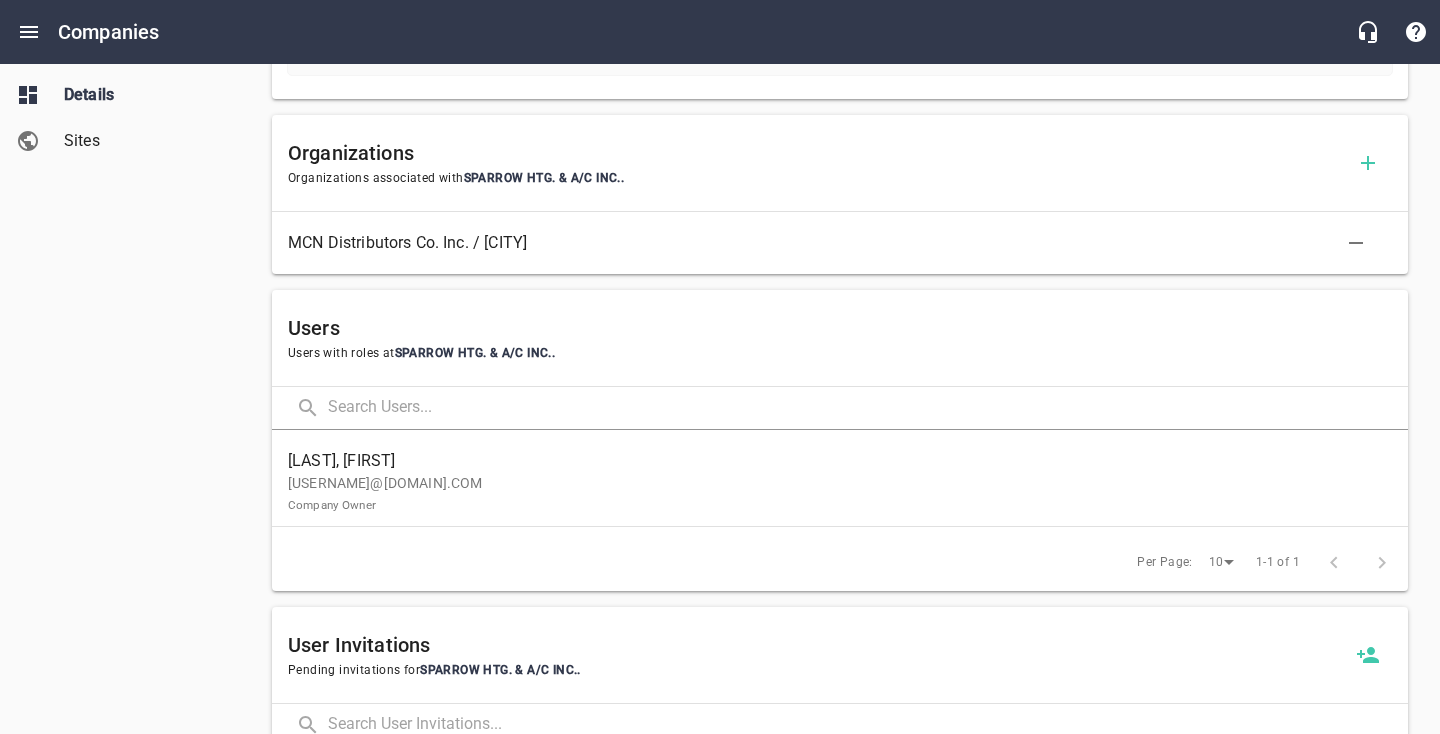 click on "SPARROWHVAC@AOL.COM Company Owner" at bounding box center [832, 494] 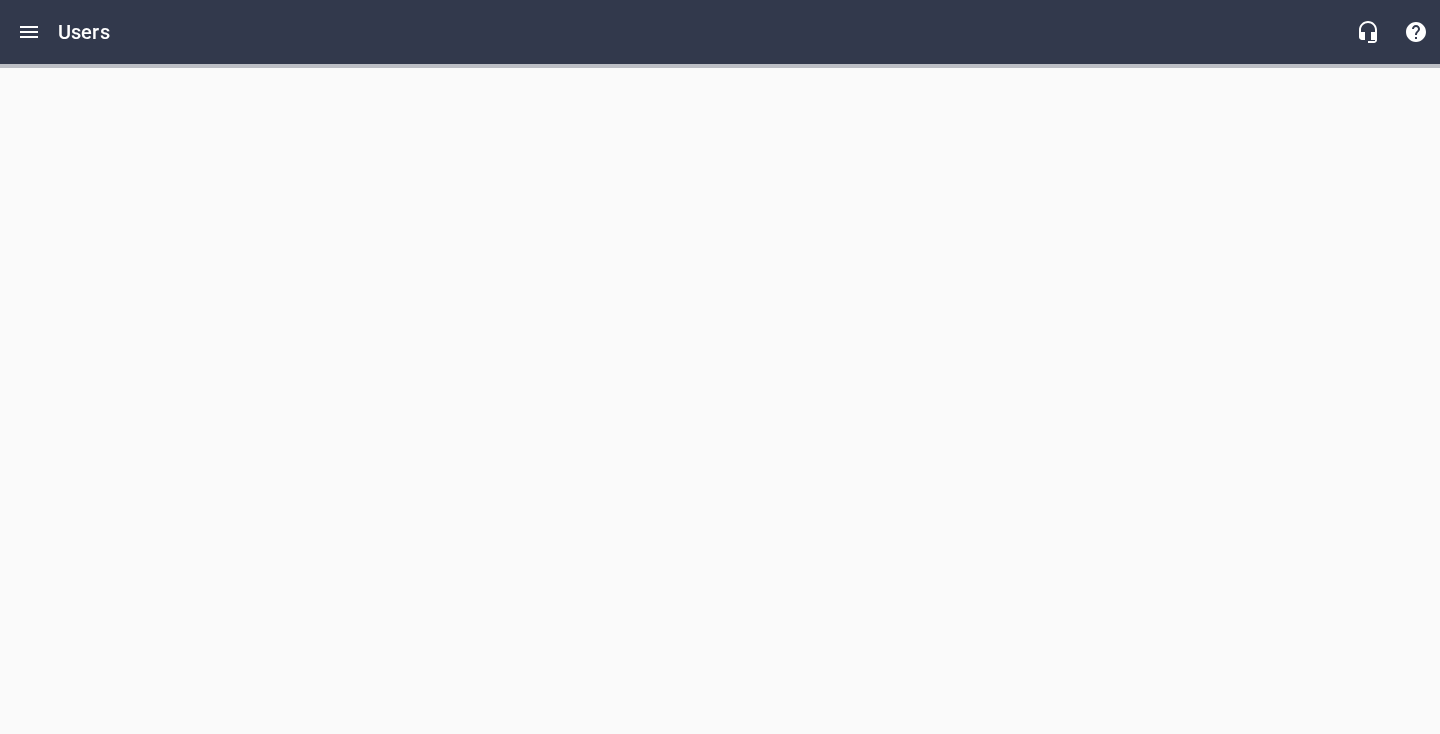 scroll, scrollTop: 0, scrollLeft: 0, axis: both 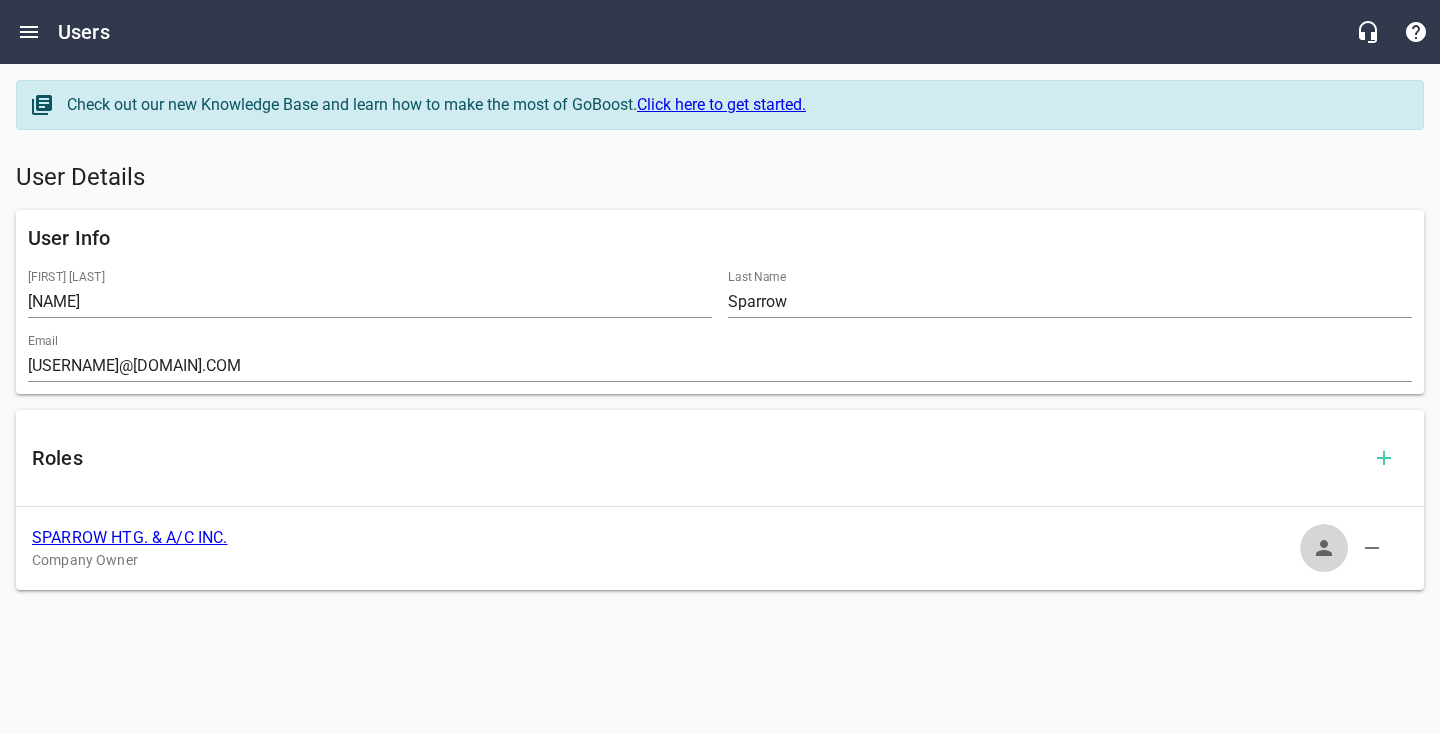 click at bounding box center (1324, 548) 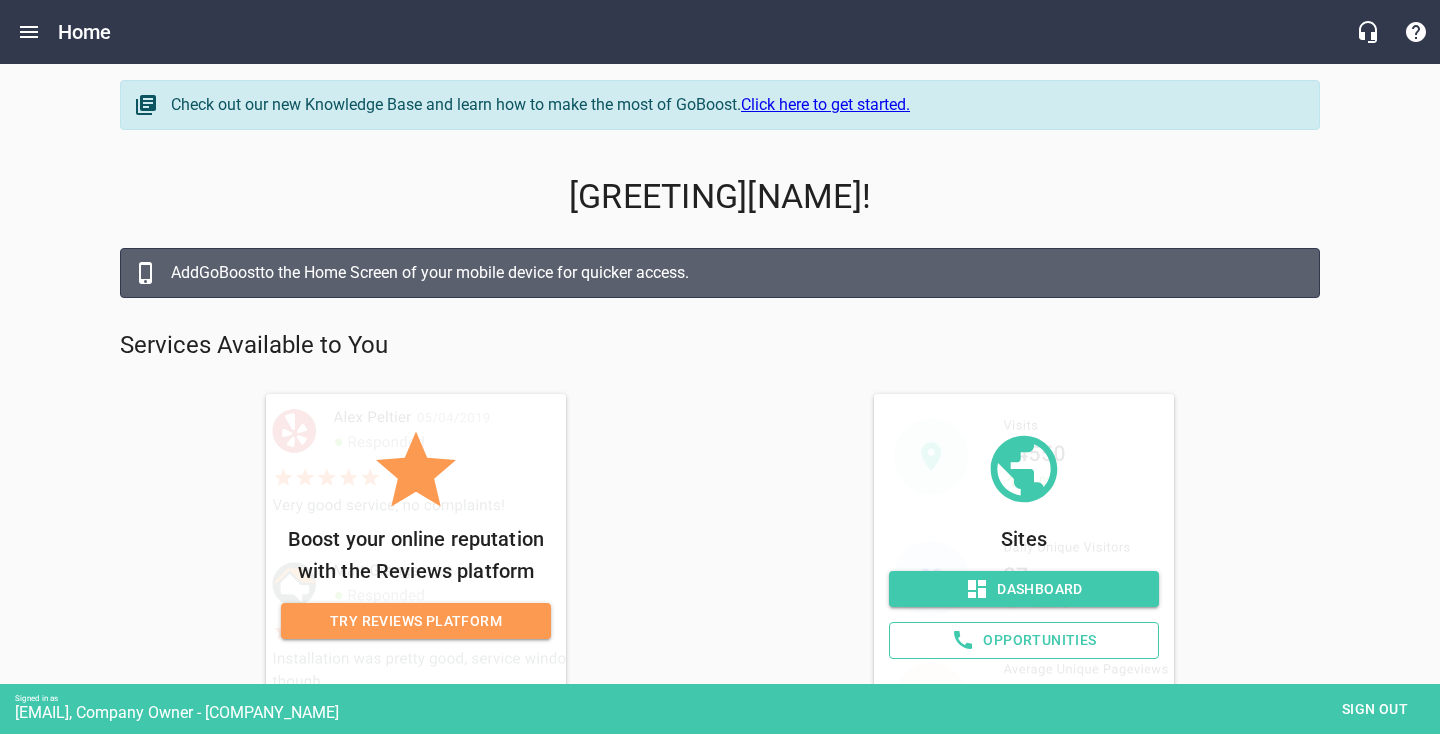 click on "Dashboard" at bounding box center [1024, 589] 